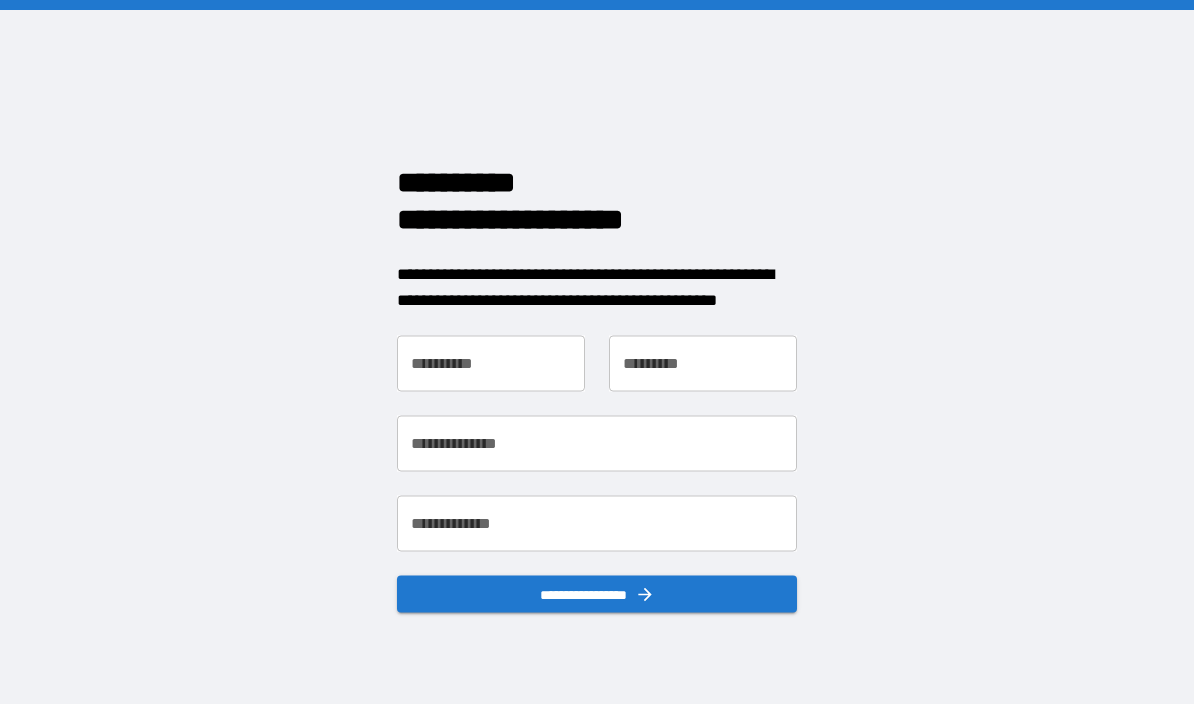 scroll, scrollTop: 0, scrollLeft: 0, axis: both 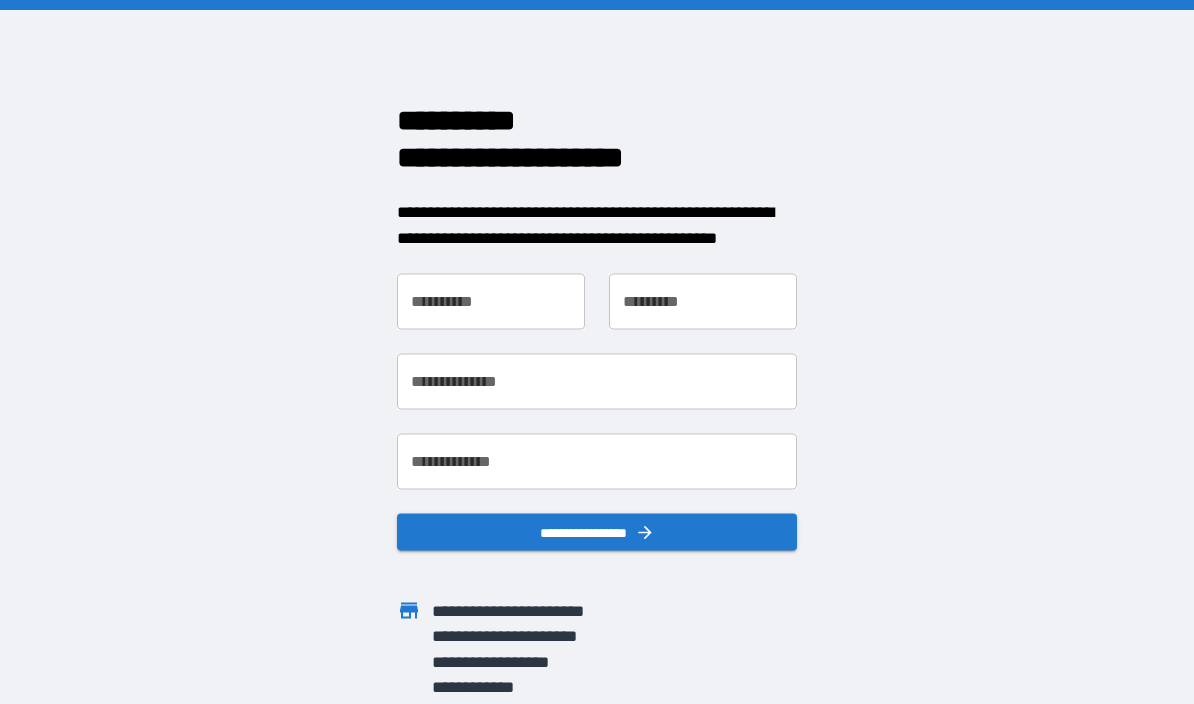 click on "**********" at bounding box center [491, 302] 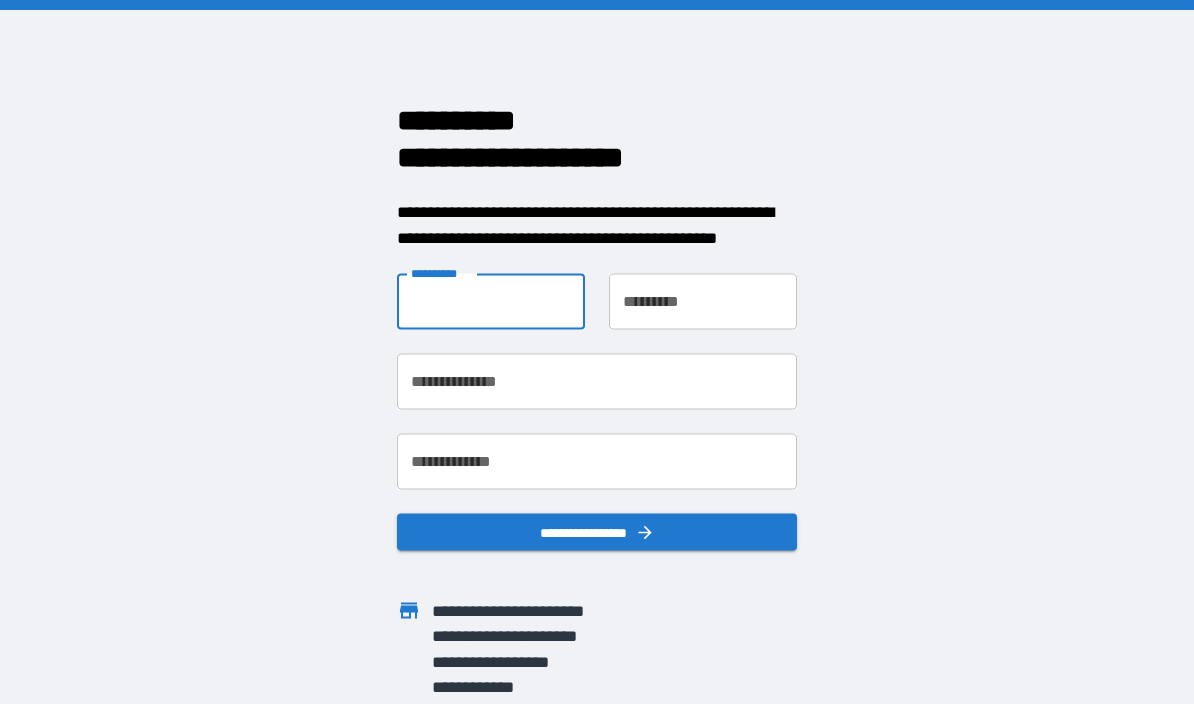 type on "*****" 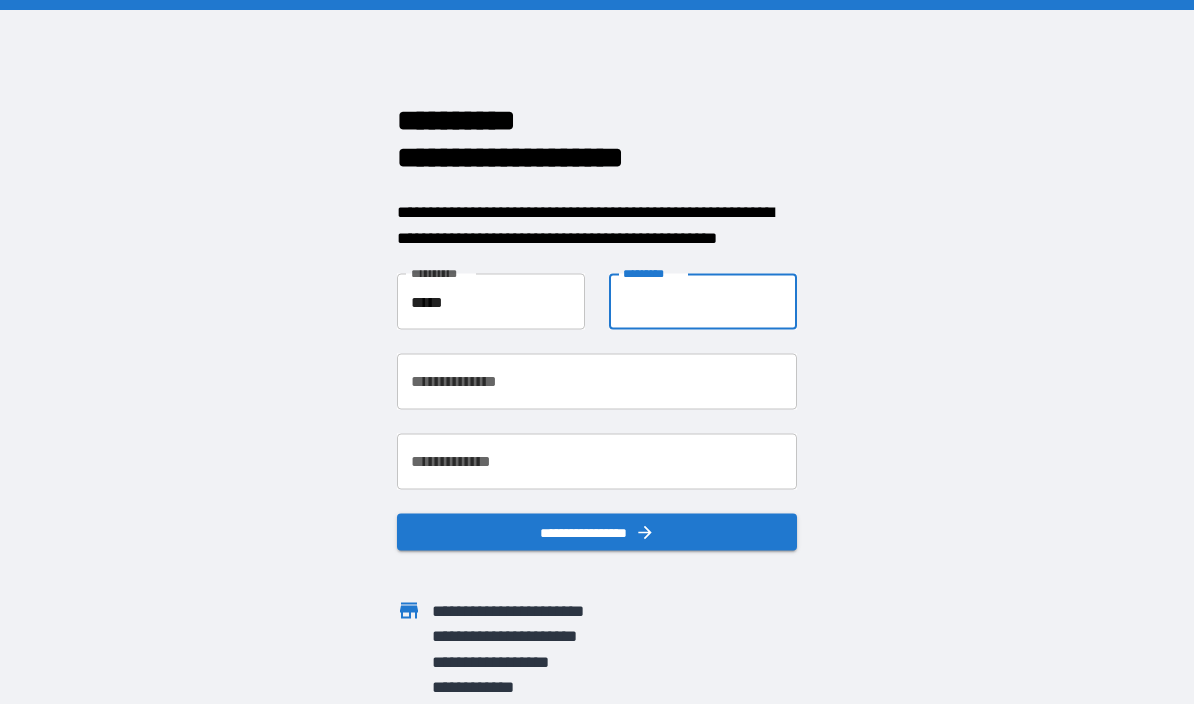 type on "**********" 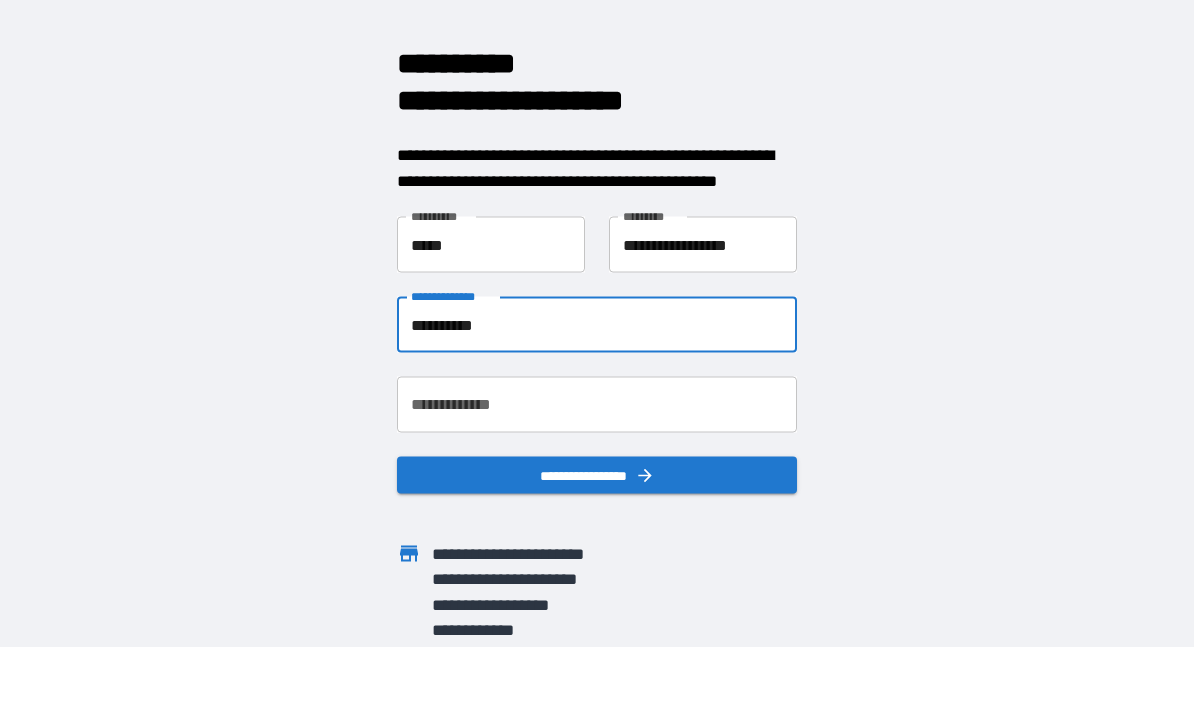 type on "**********" 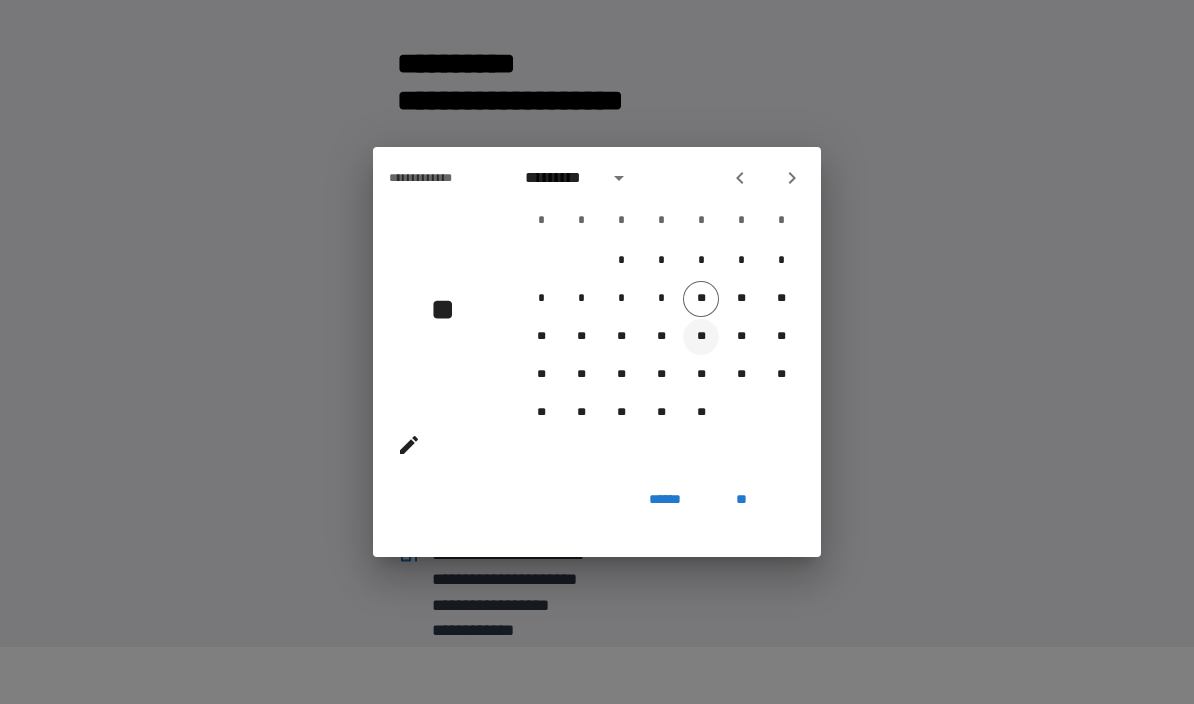 click on "**" at bounding box center [701, 337] 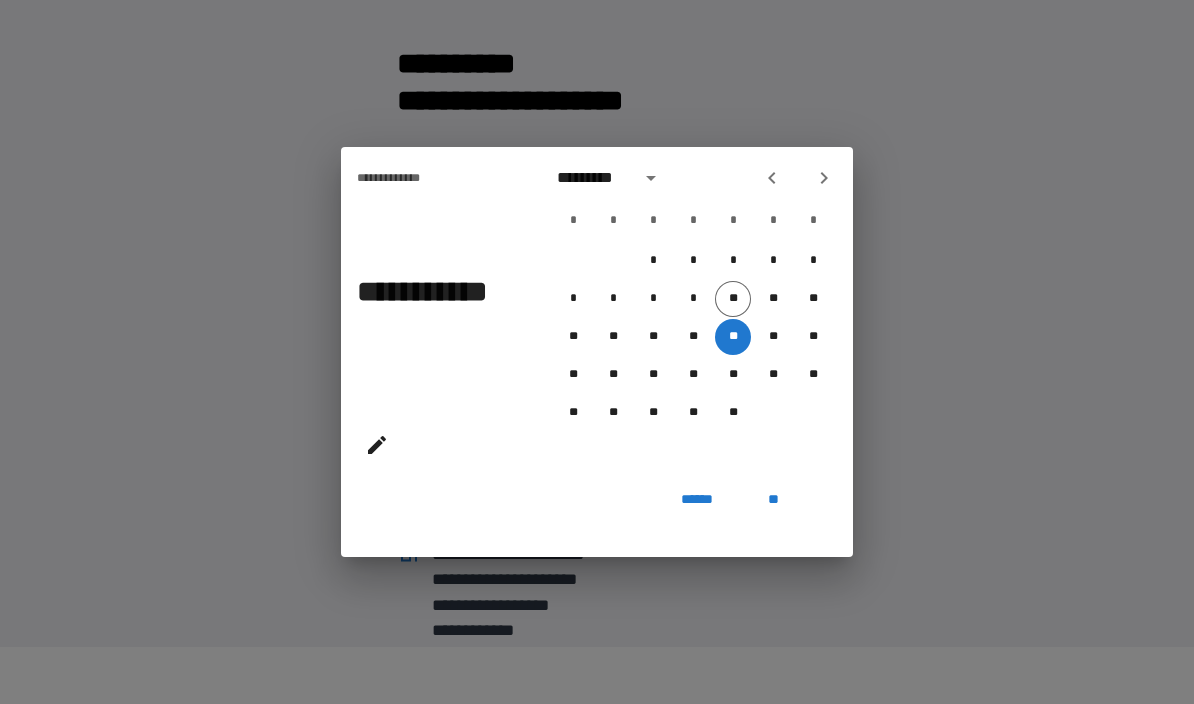 click 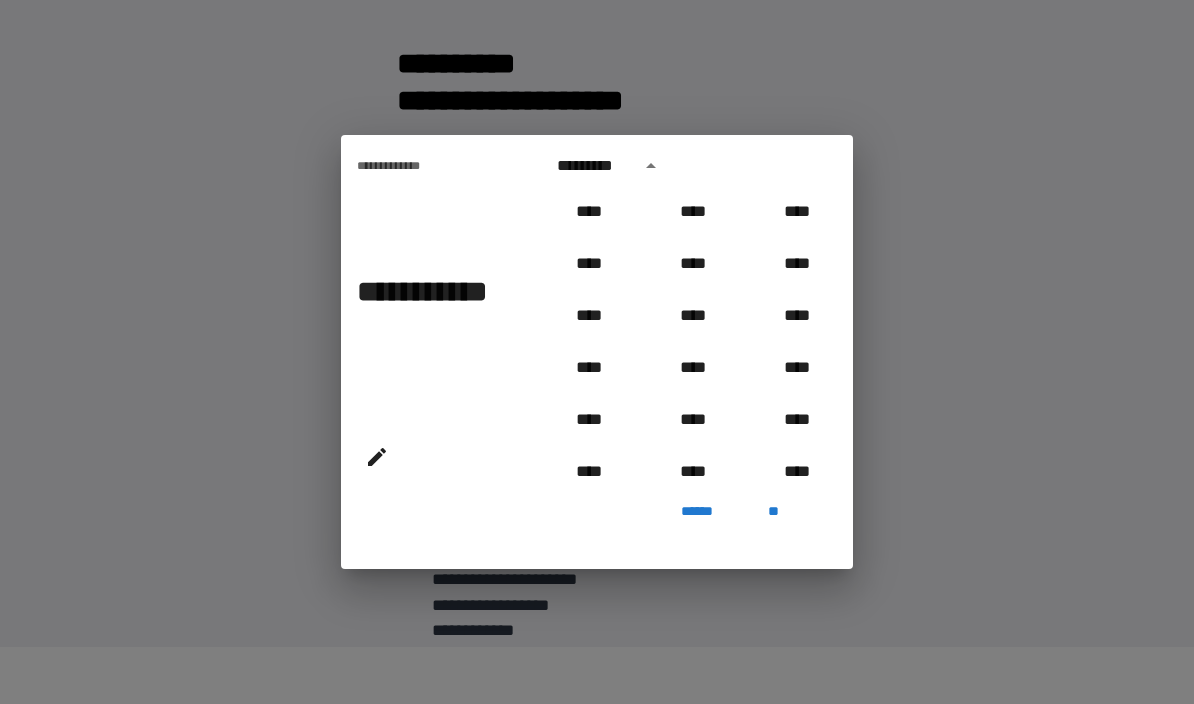 scroll, scrollTop: 989, scrollLeft: 0, axis: vertical 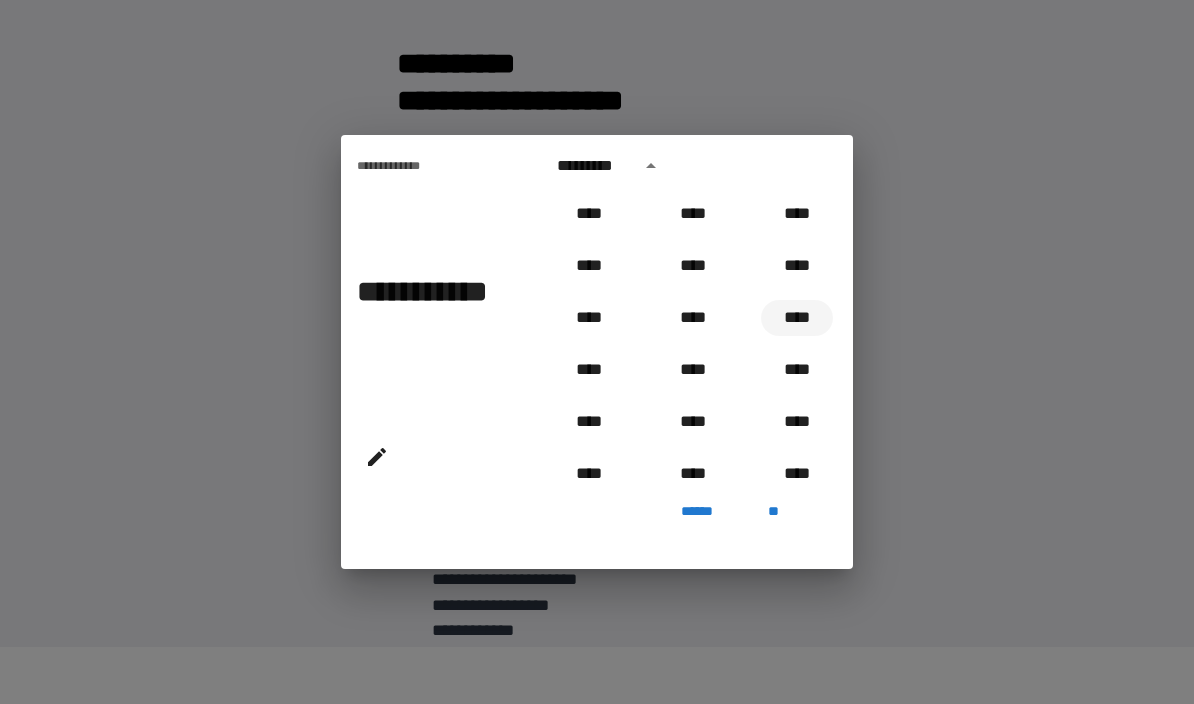 click on "****" at bounding box center (797, 318) 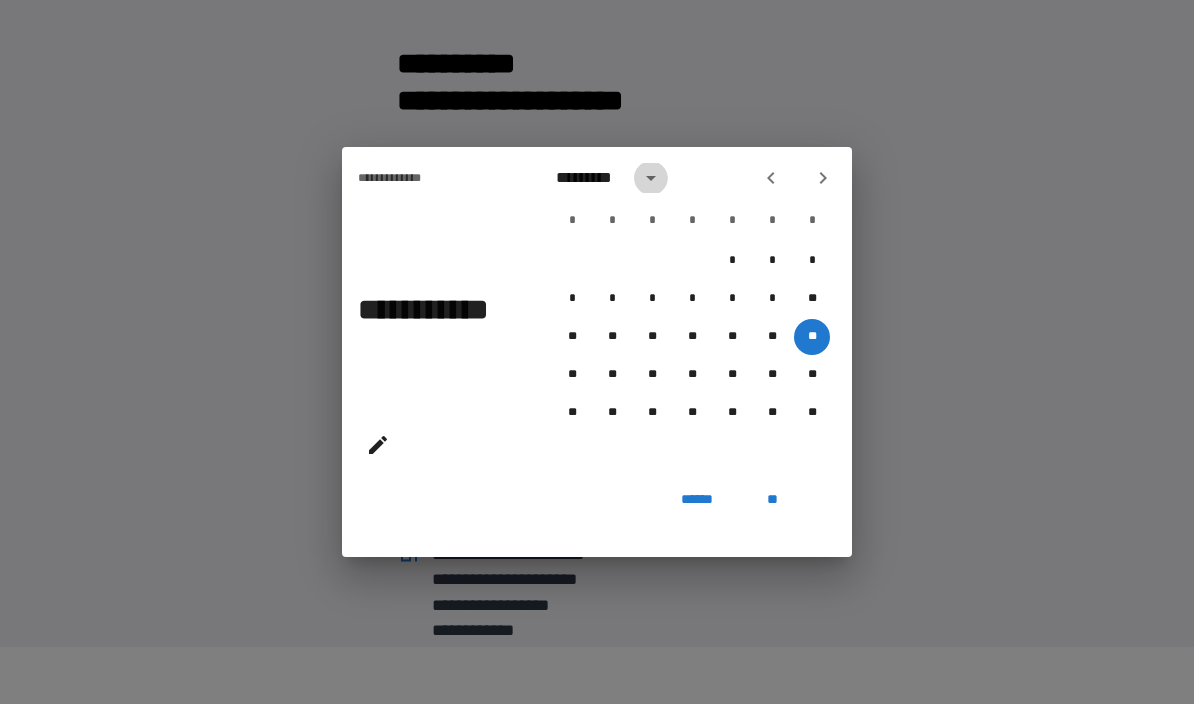 click at bounding box center [651, 178] 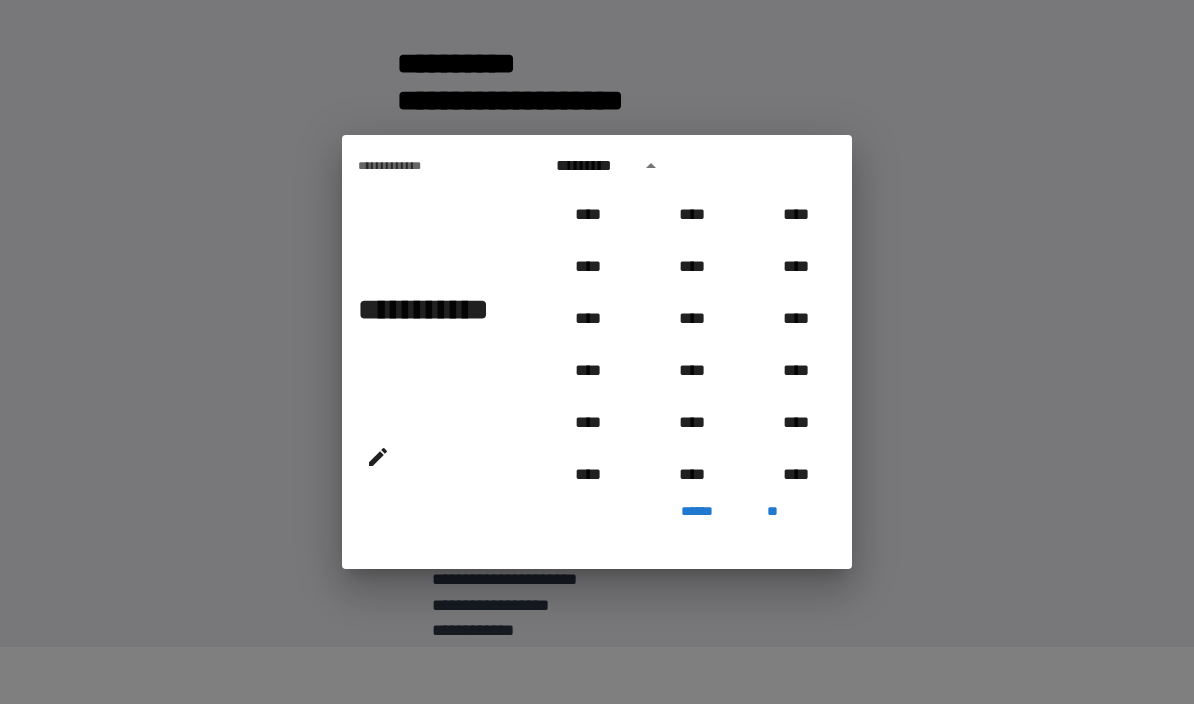scroll, scrollTop: 966, scrollLeft: 0, axis: vertical 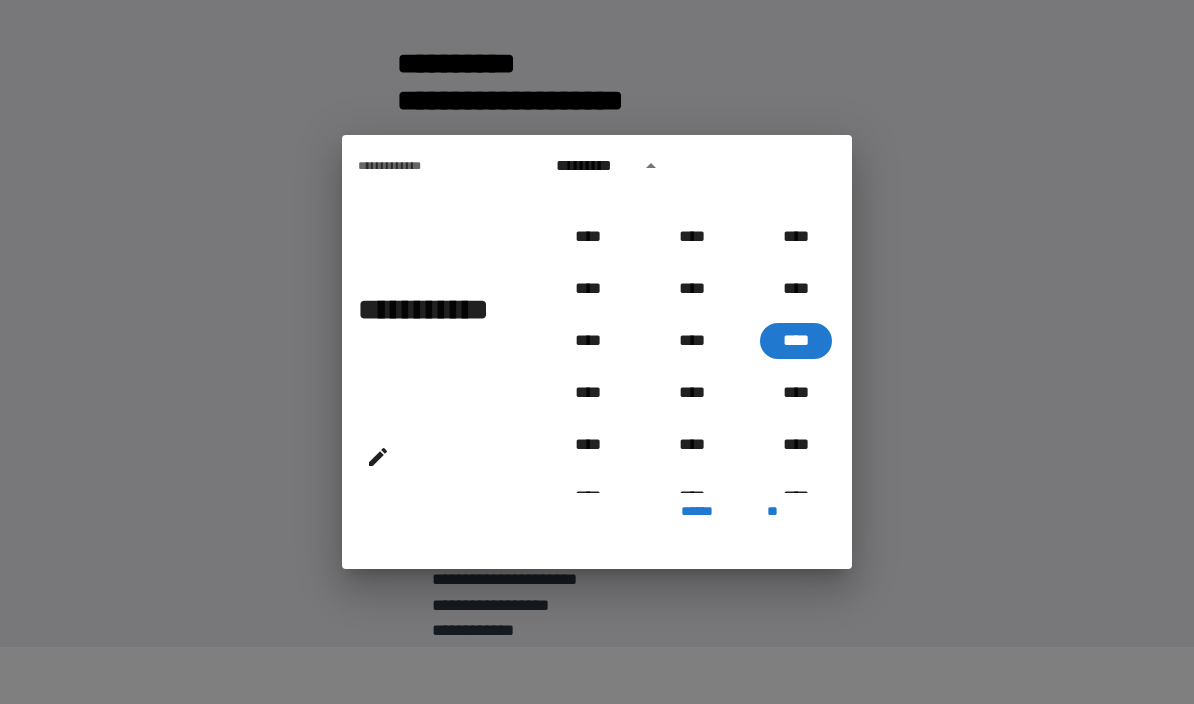 click 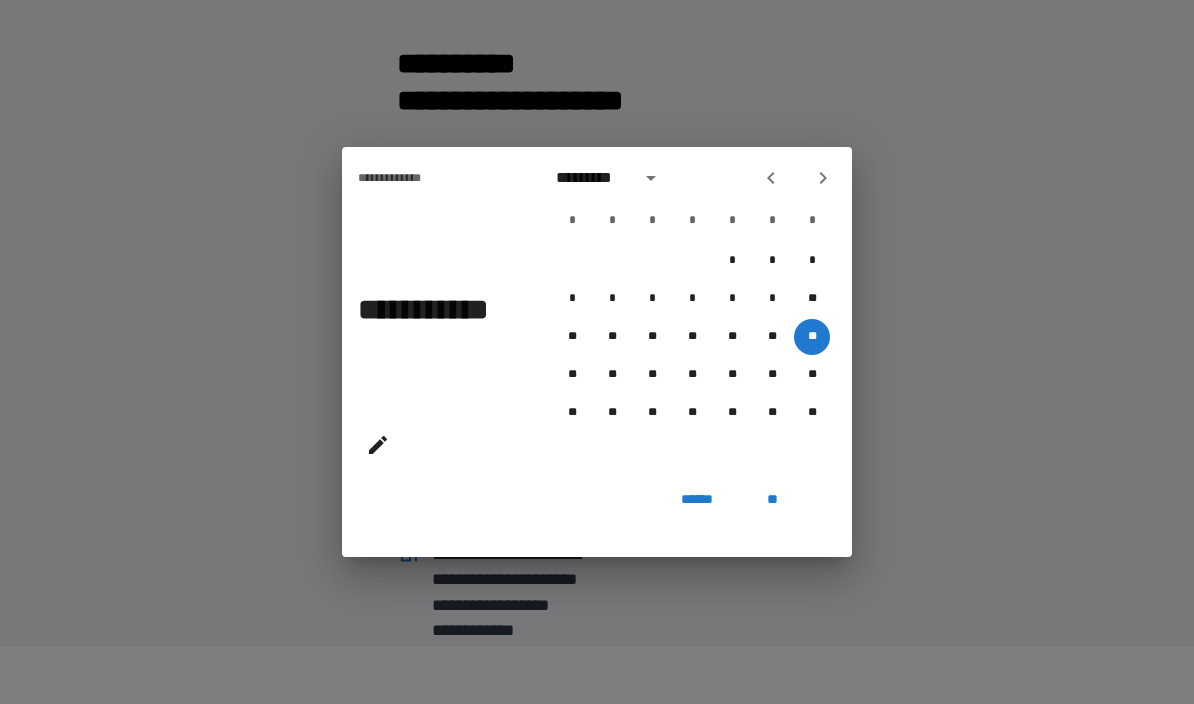 click 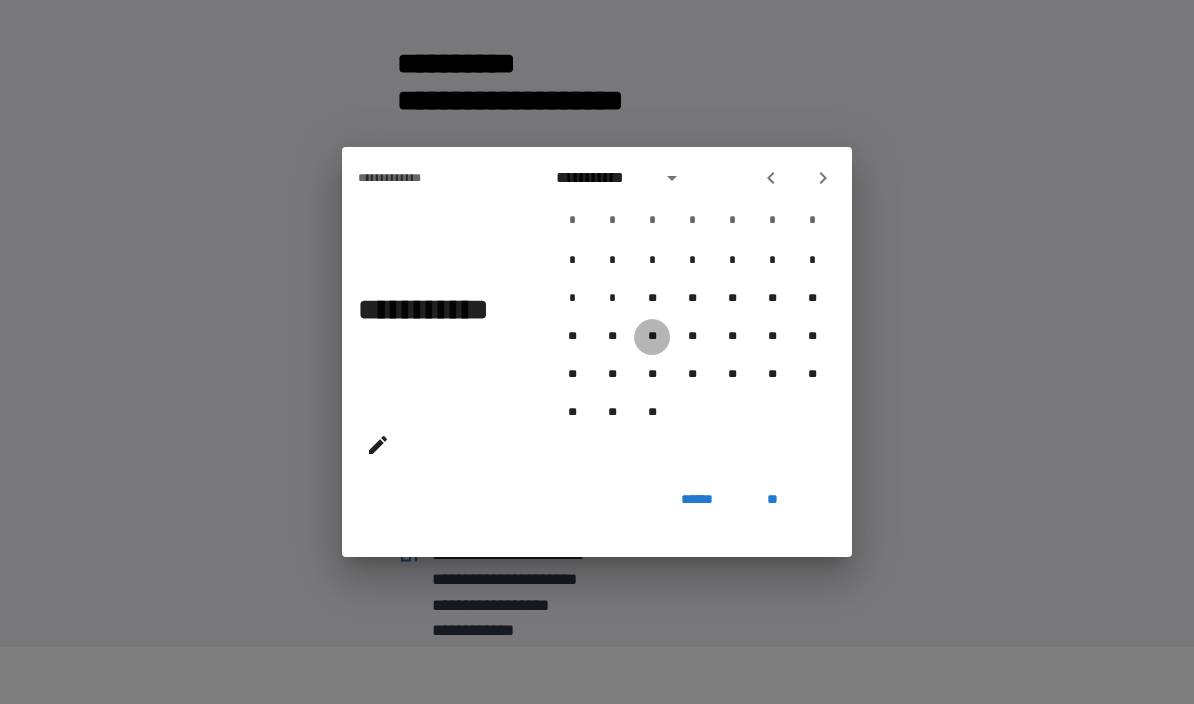 click on "**" at bounding box center (652, 337) 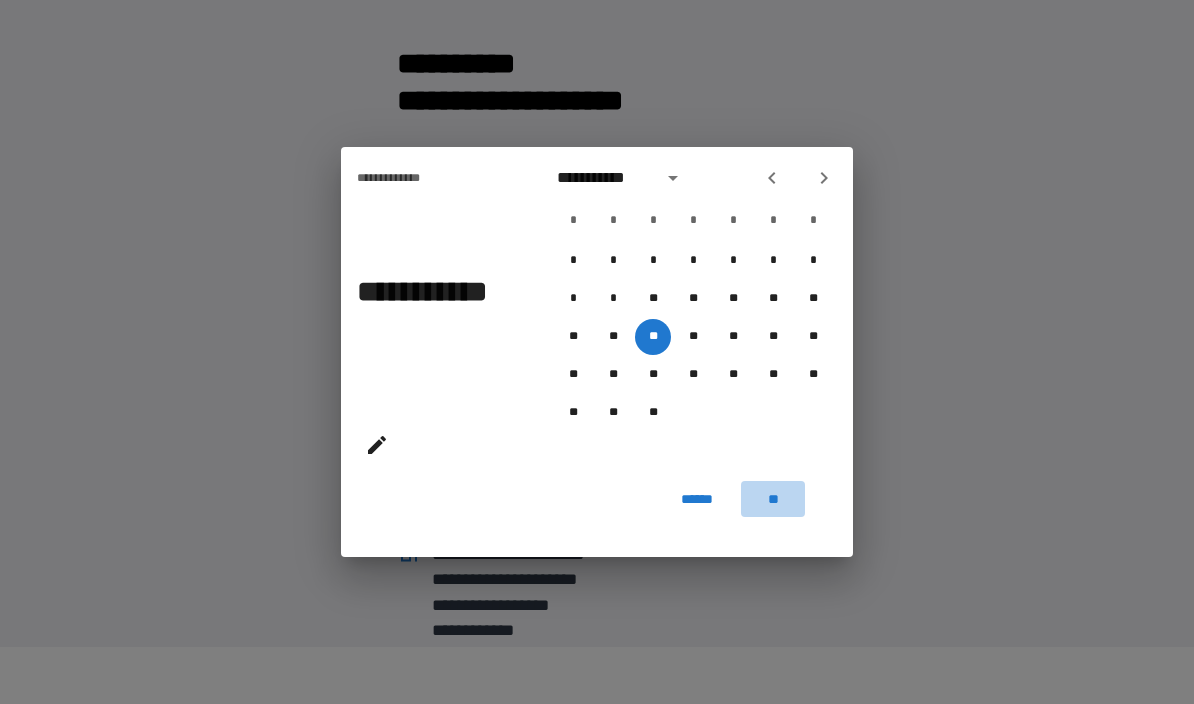click on "**" at bounding box center [773, 499] 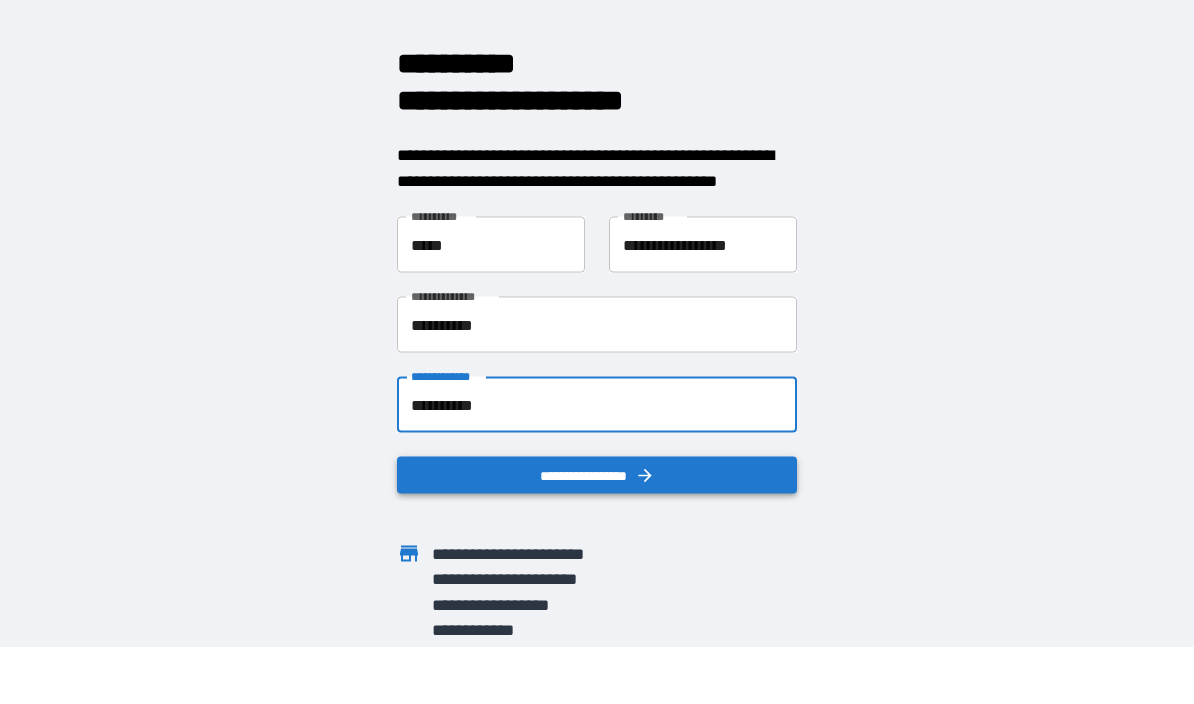 click on "**********" at bounding box center [597, 475] 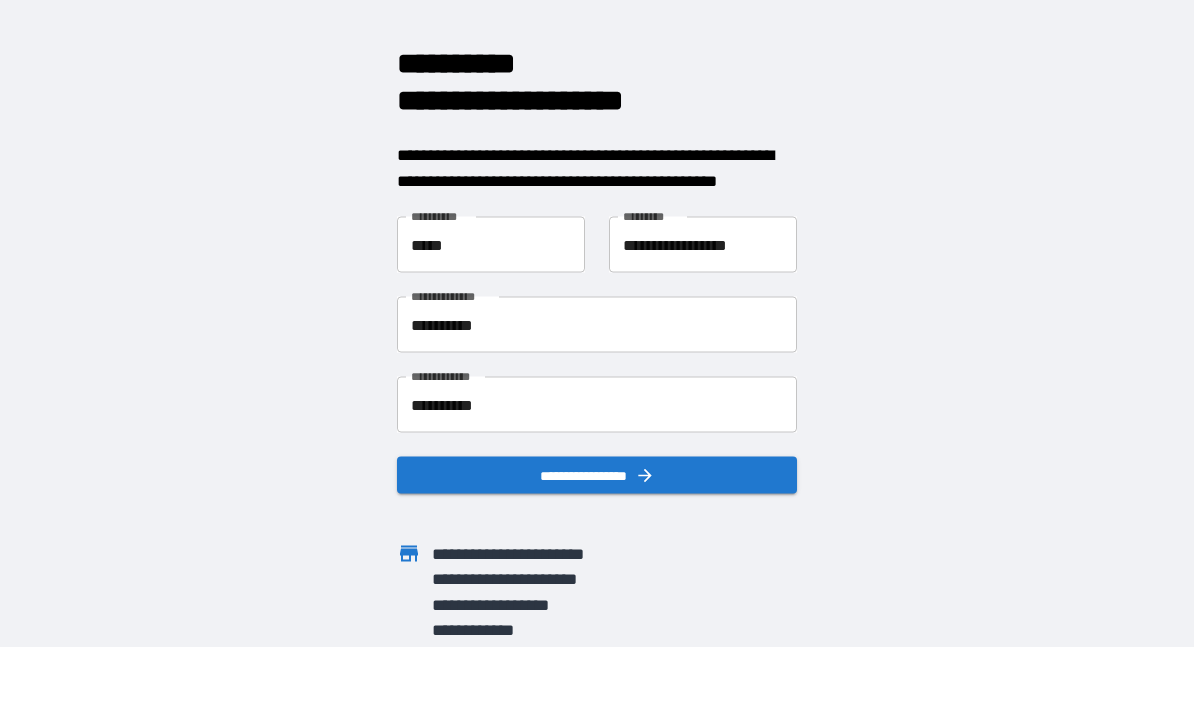 click on "*****" at bounding box center [491, 245] 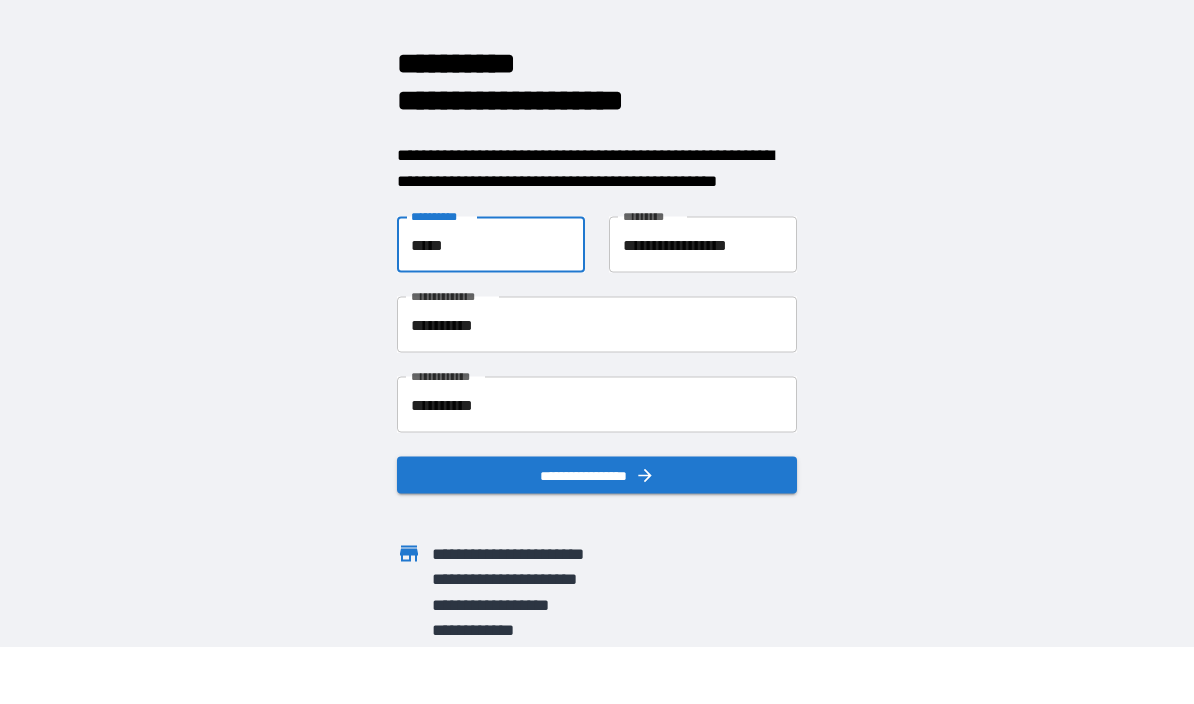 type on "*****" 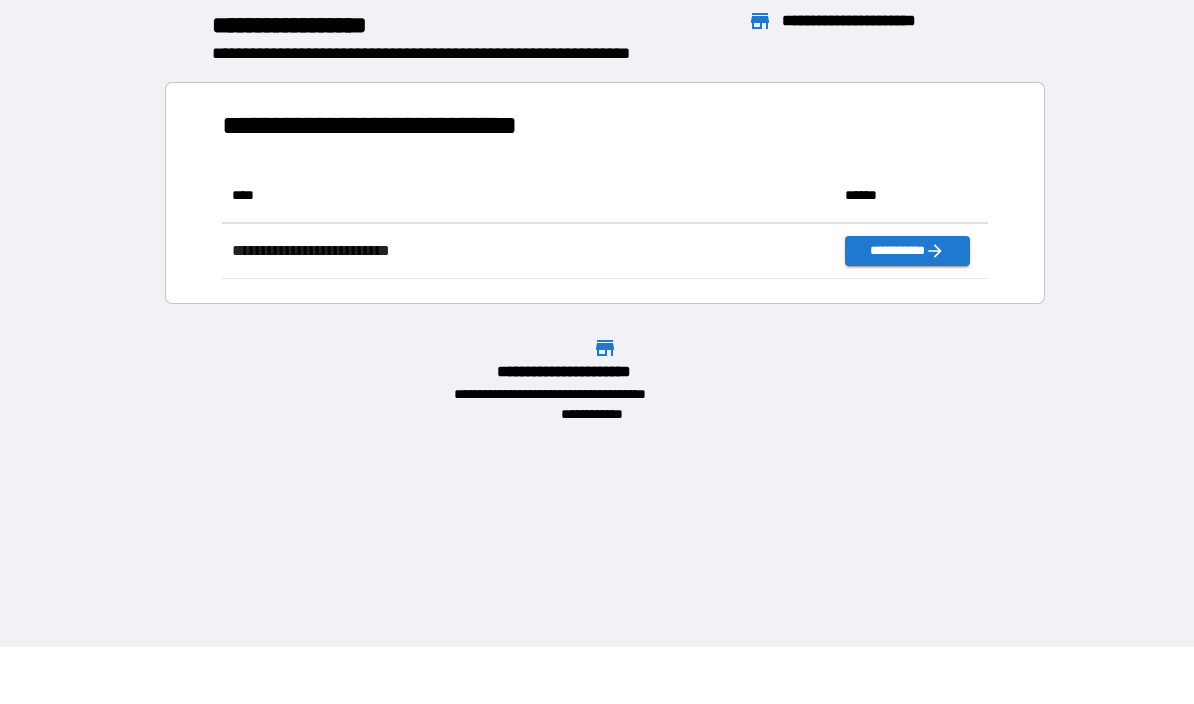 scroll, scrollTop: 1, scrollLeft: 1, axis: both 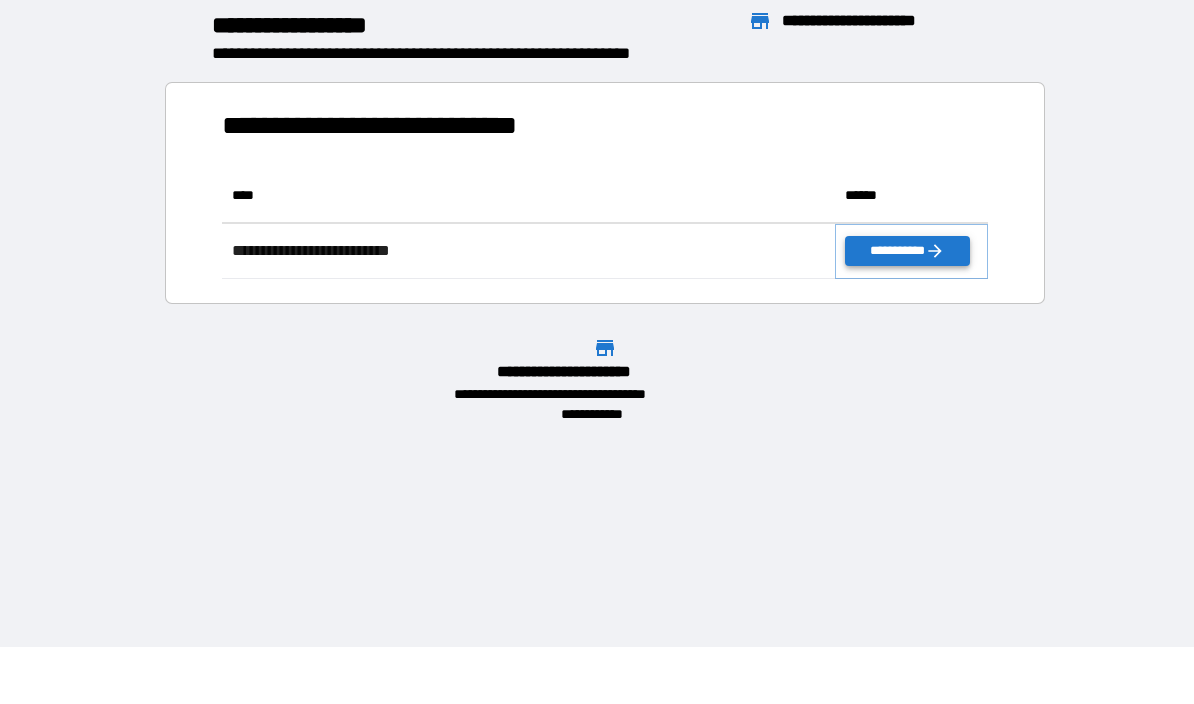 click on "**********" at bounding box center (907, 251) 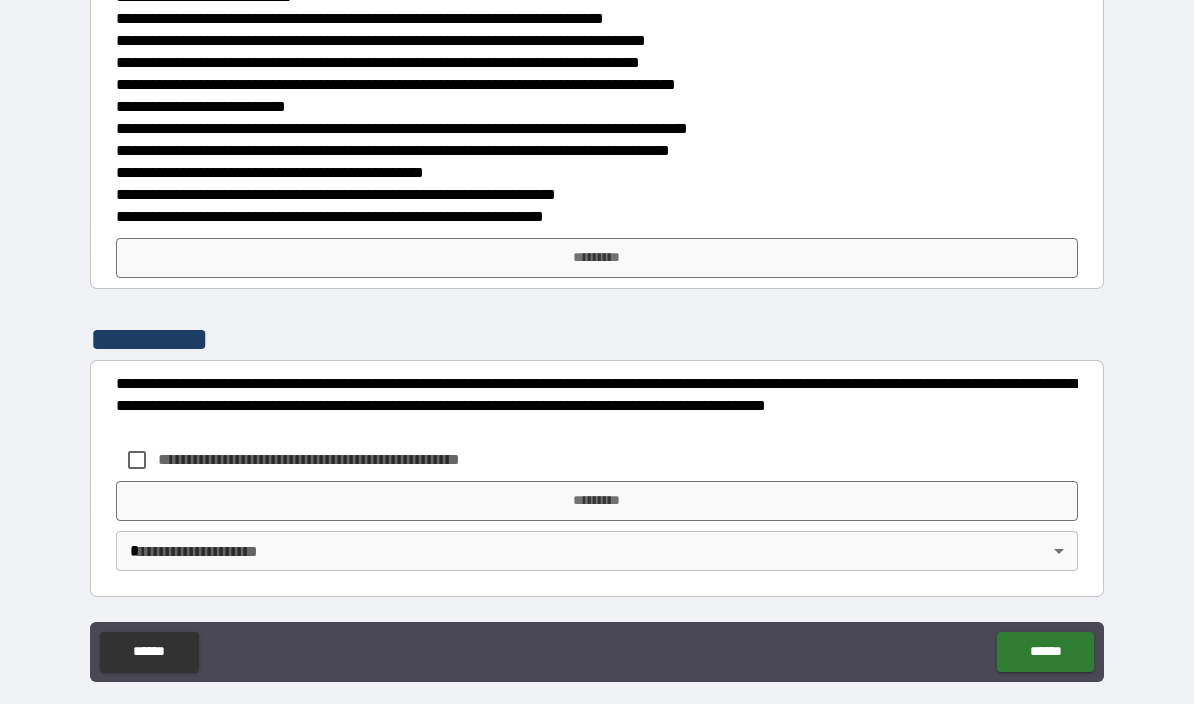 scroll, scrollTop: 731, scrollLeft: 0, axis: vertical 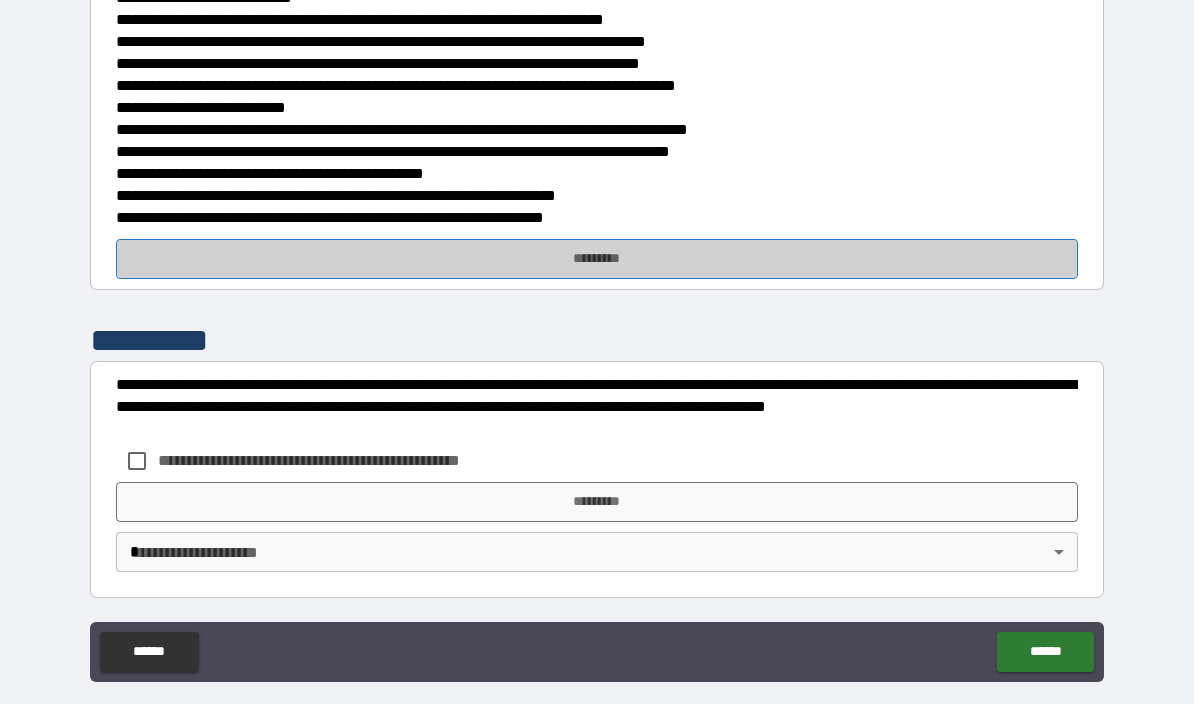 click on "*********" at bounding box center (597, 259) 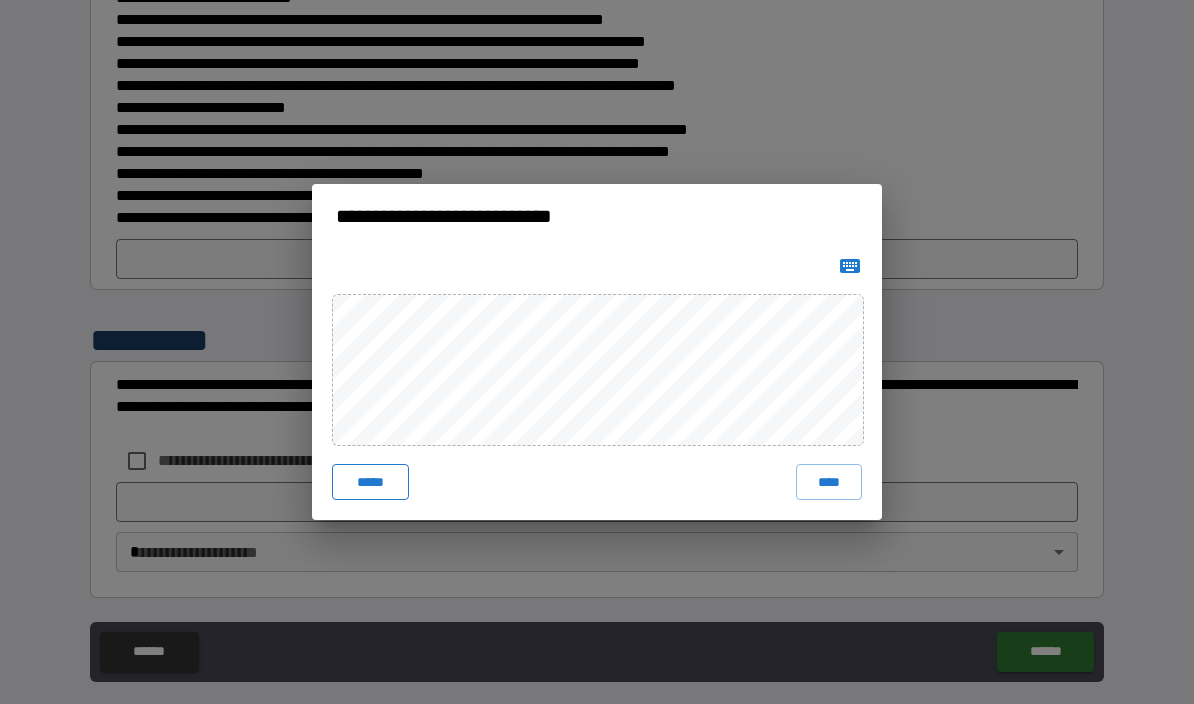 click on "*****" at bounding box center [370, 482] 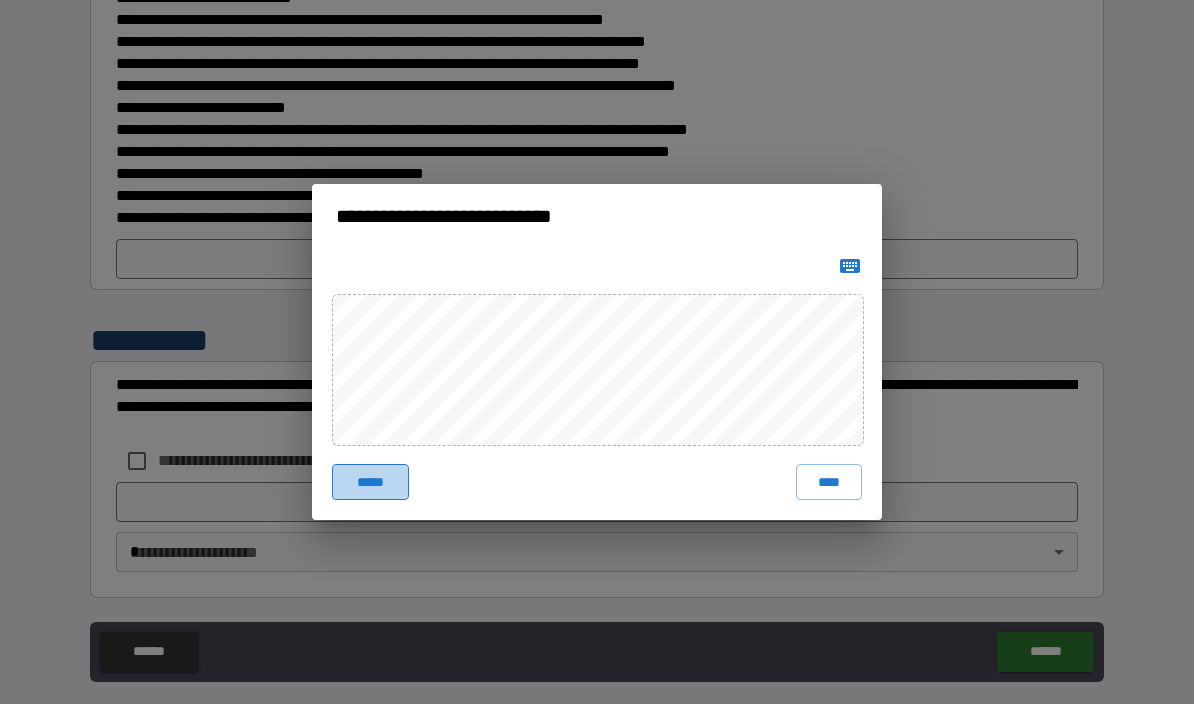 click on "*****" at bounding box center (370, 482) 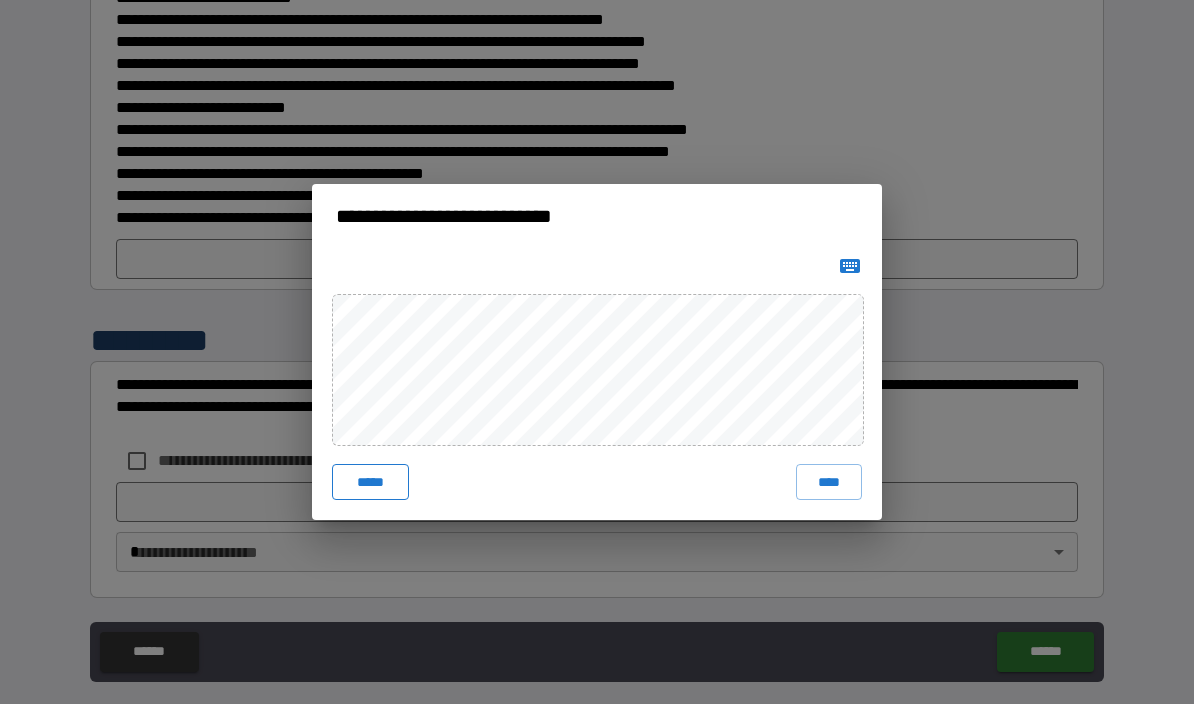 click on "*****" at bounding box center [370, 482] 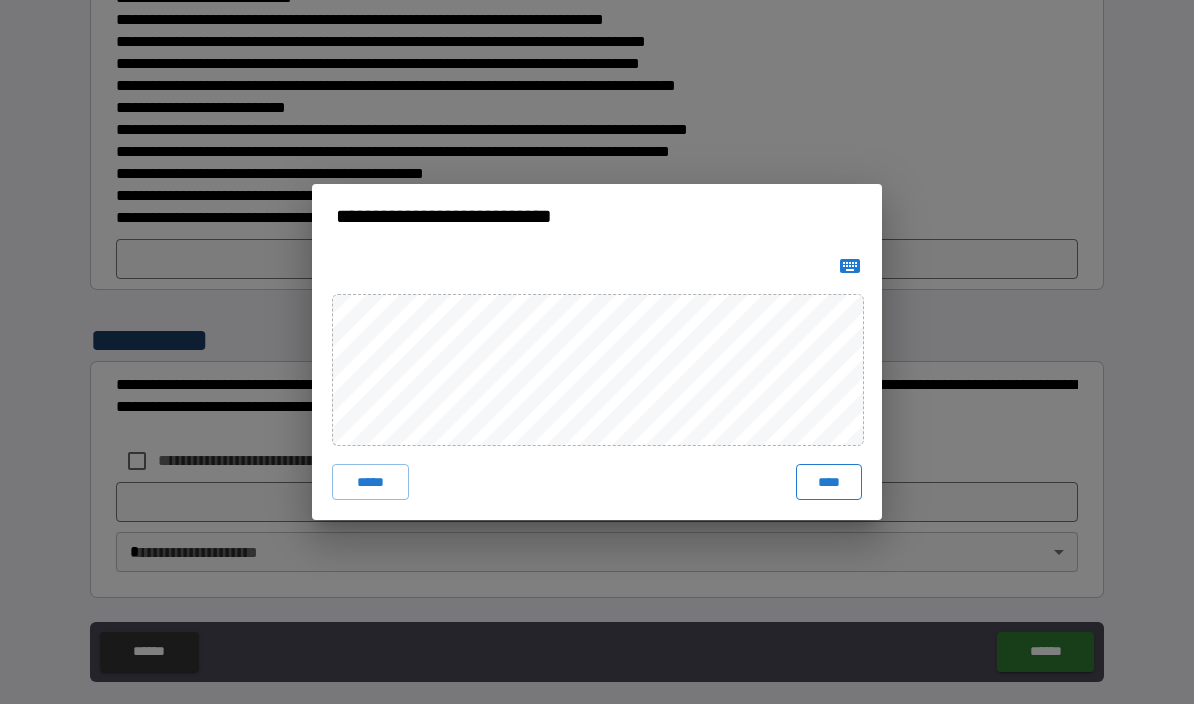 click on "****" at bounding box center [829, 482] 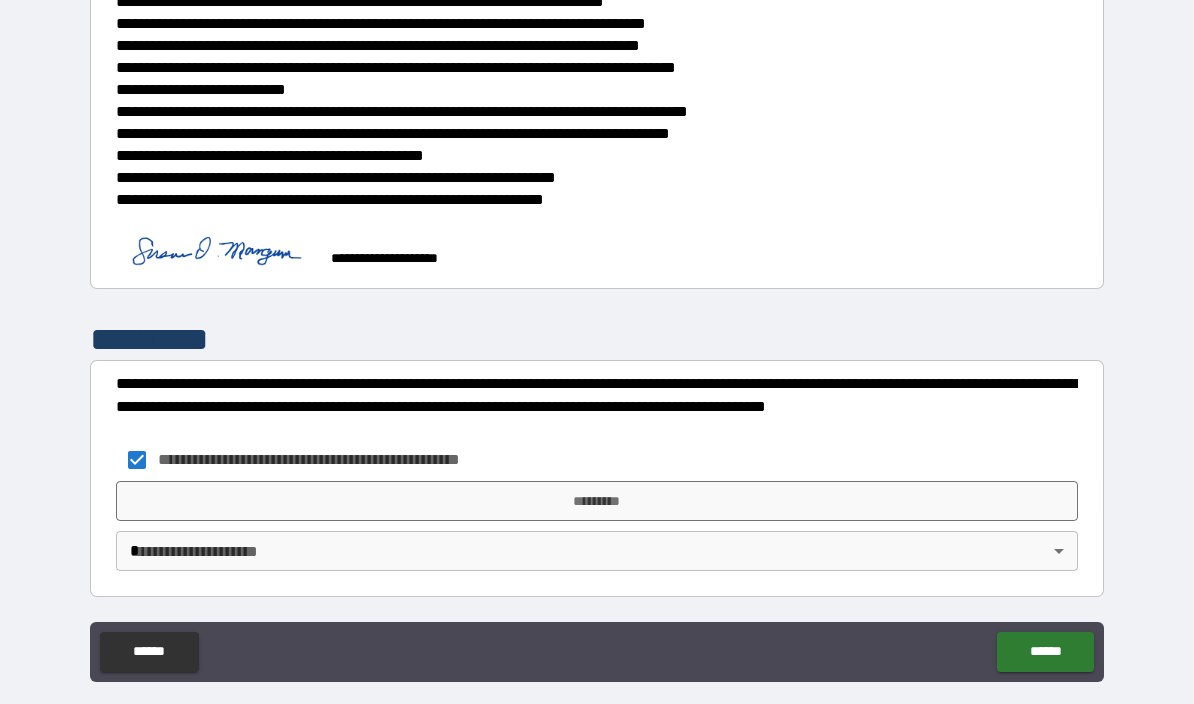 scroll, scrollTop: 748, scrollLeft: 0, axis: vertical 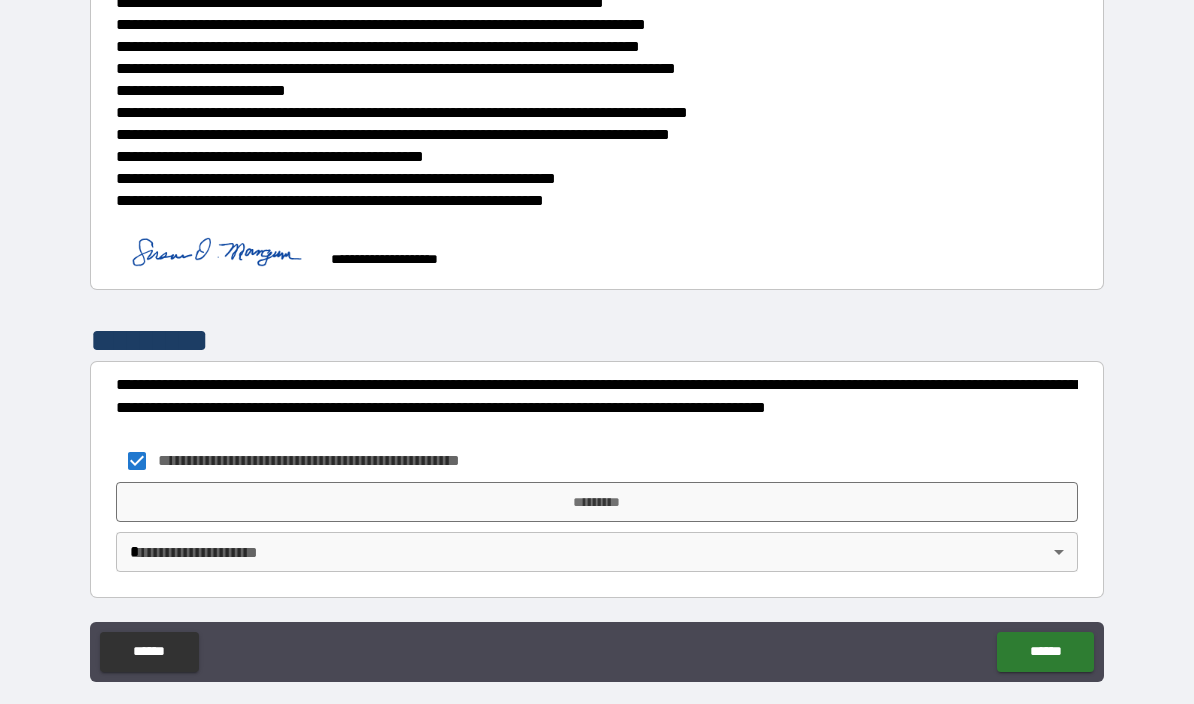 click on "**********" at bounding box center [597, 339] 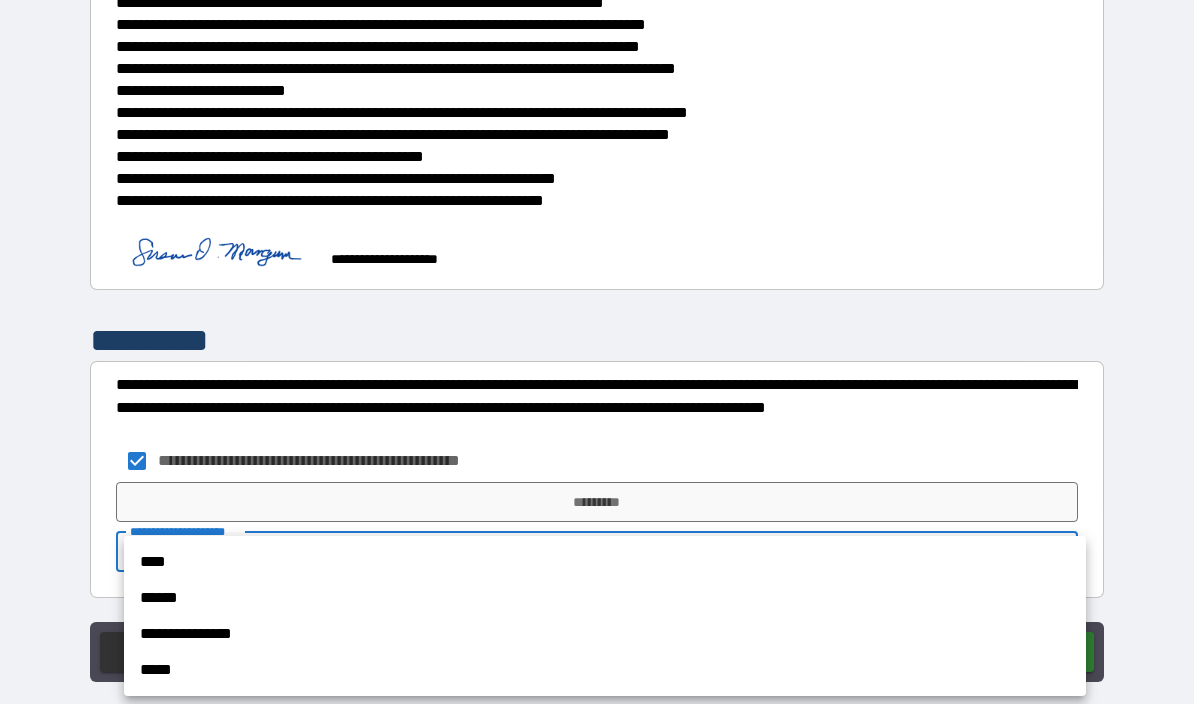 click on "****" at bounding box center (605, 562) 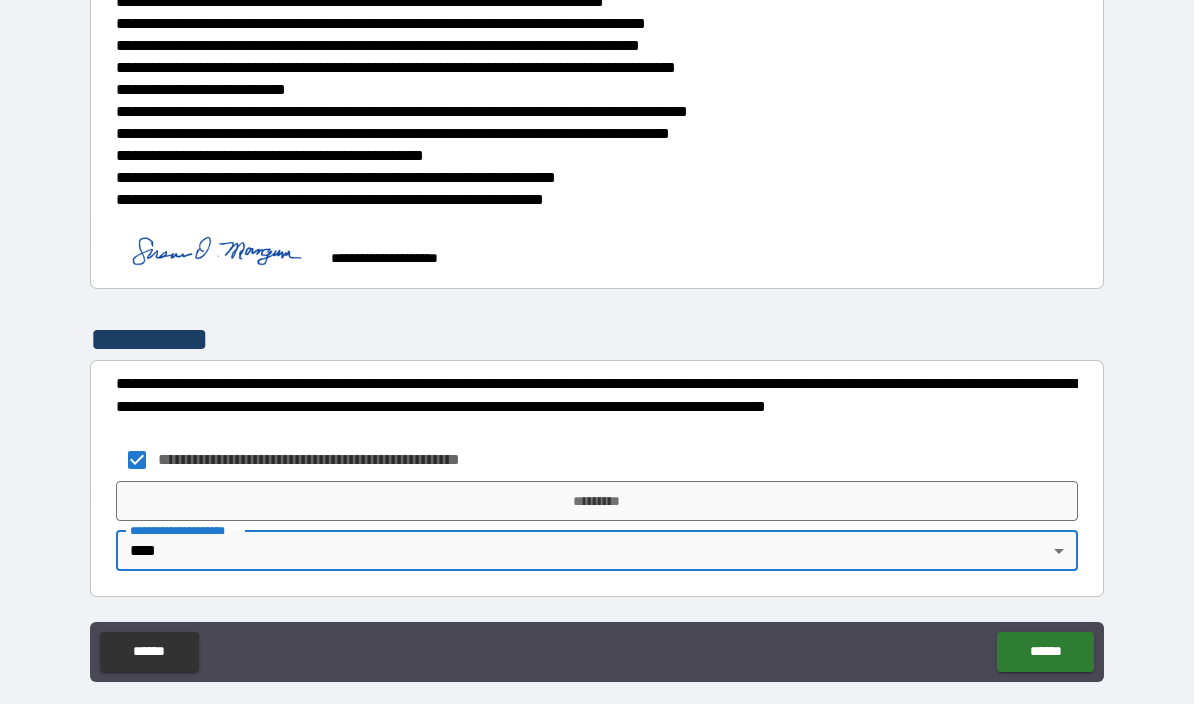 scroll, scrollTop: 748, scrollLeft: 0, axis: vertical 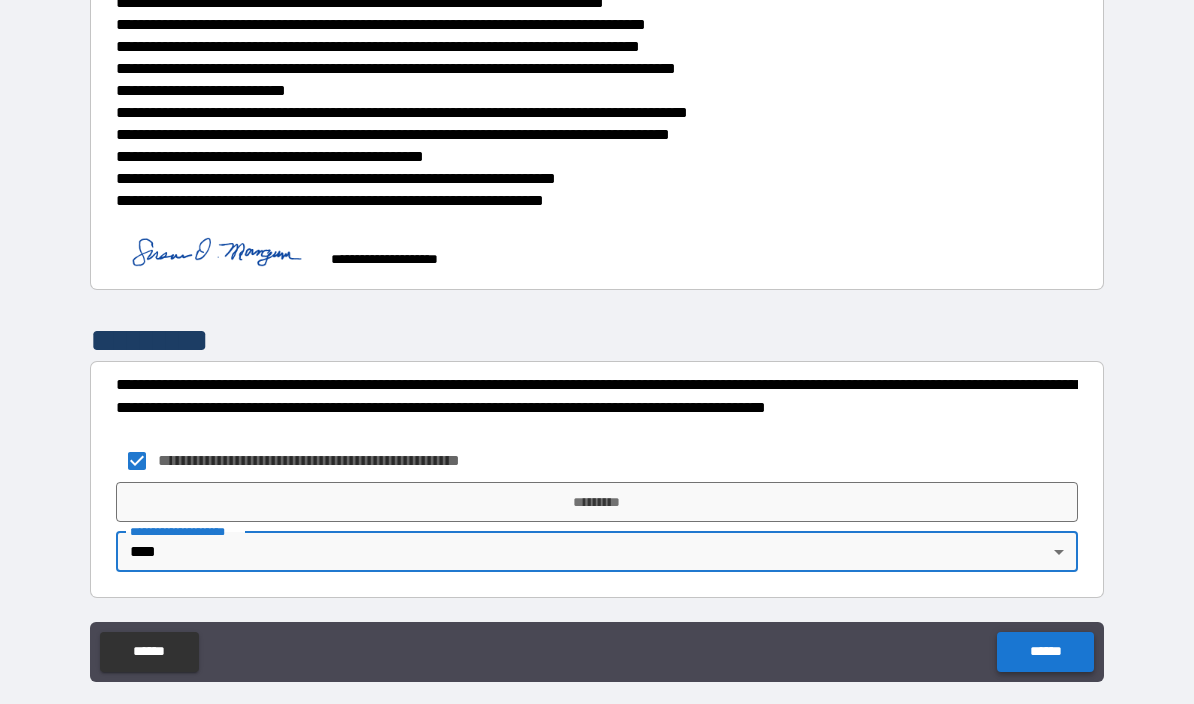 click on "******" at bounding box center [1045, 652] 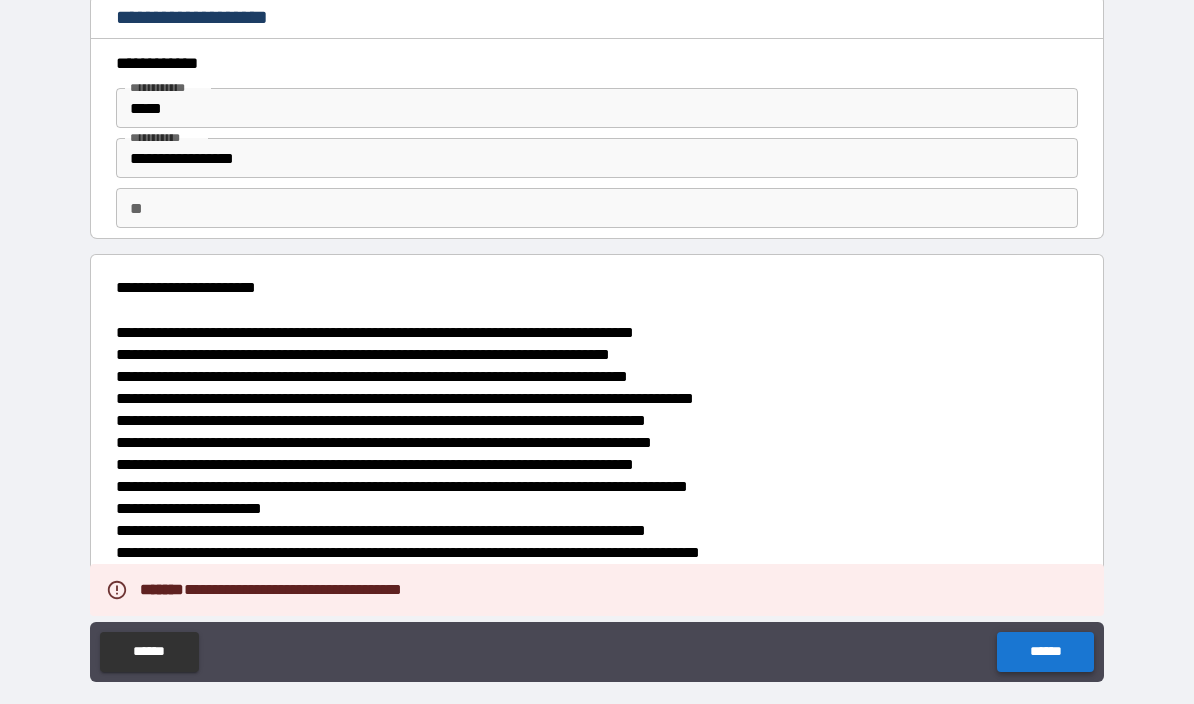 scroll, scrollTop: 0, scrollLeft: 0, axis: both 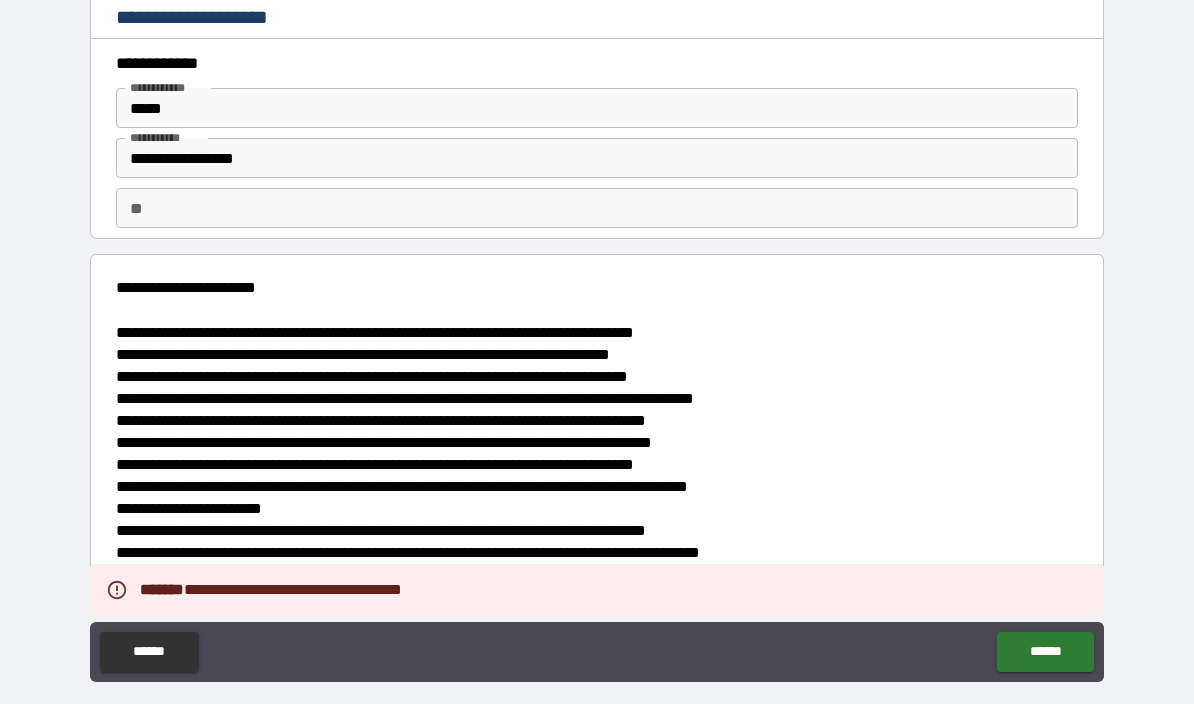click on "**" at bounding box center (597, 208) 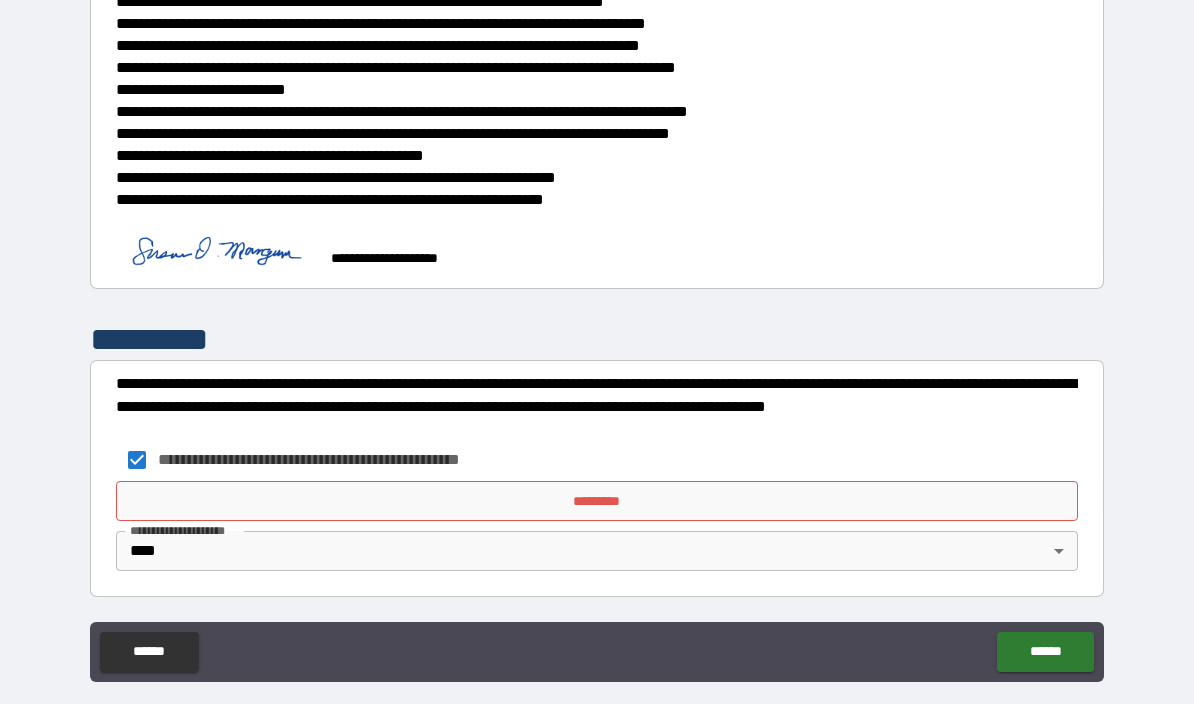 scroll, scrollTop: 748, scrollLeft: 0, axis: vertical 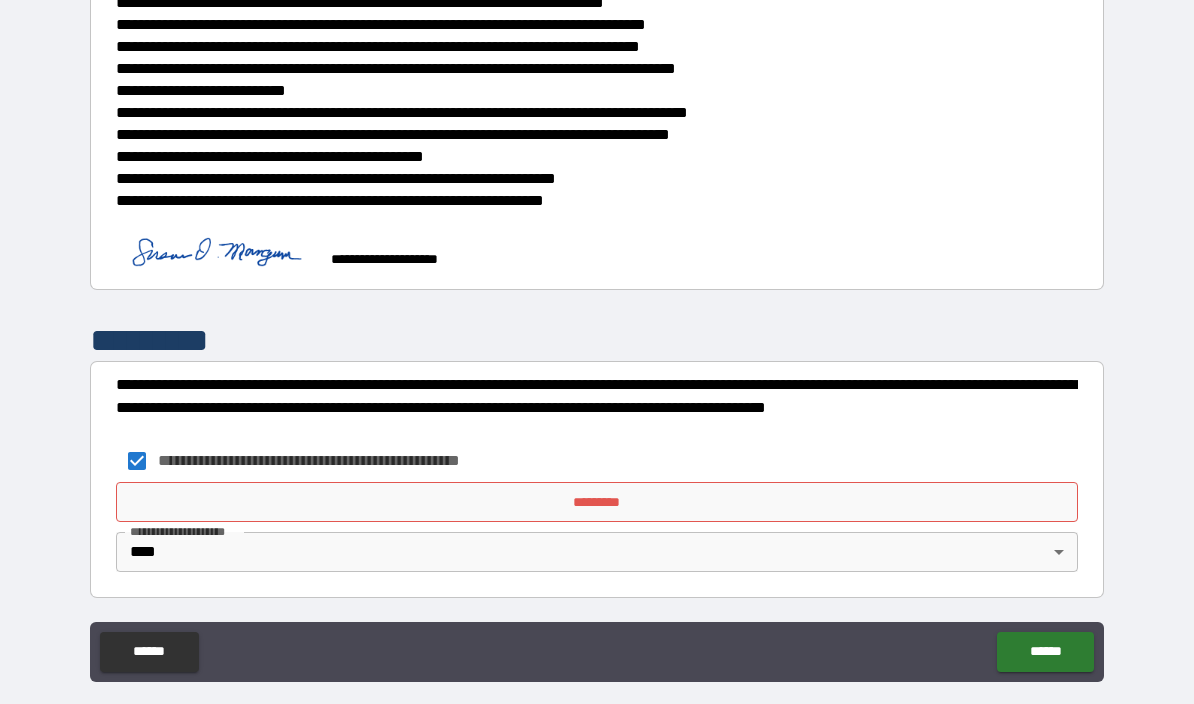 type on "*" 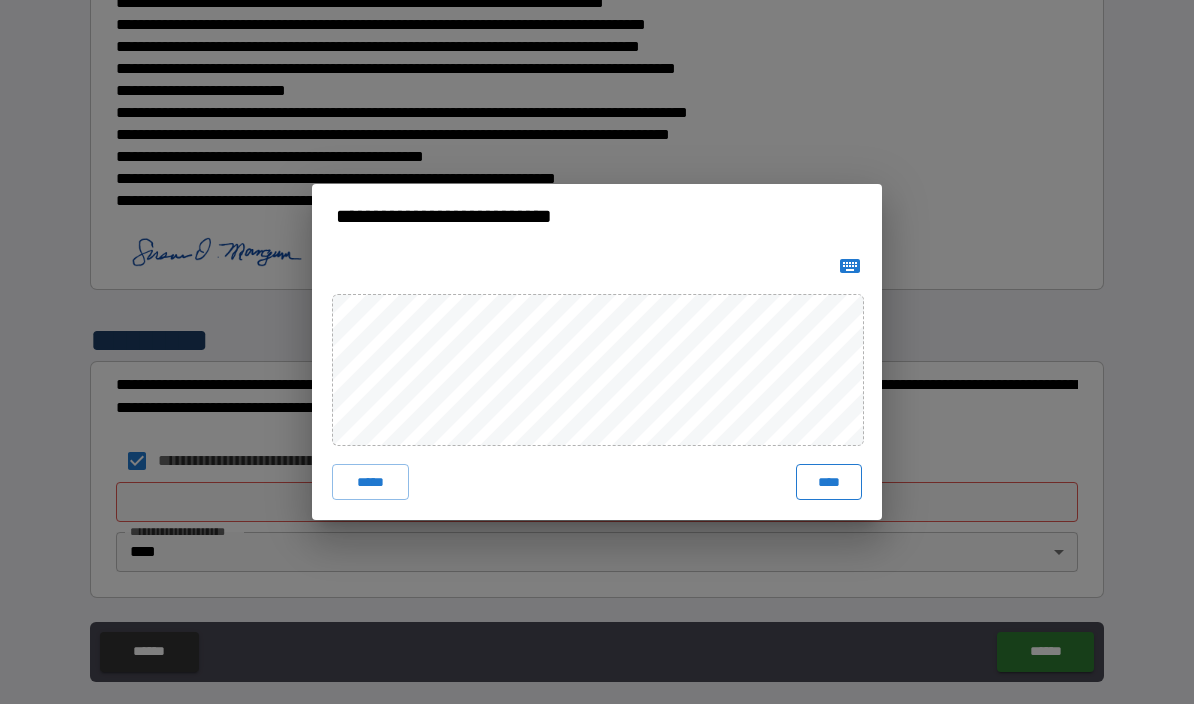 click on "****" at bounding box center (829, 482) 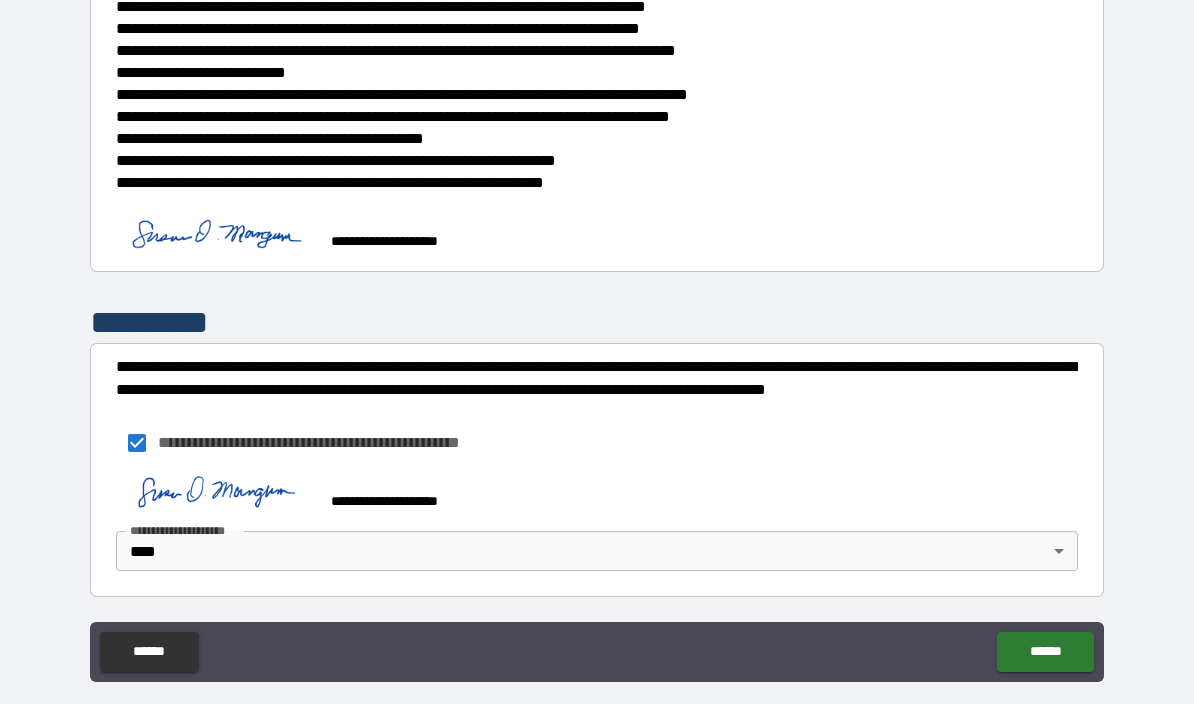 scroll, scrollTop: 765, scrollLeft: 0, axis: vertical 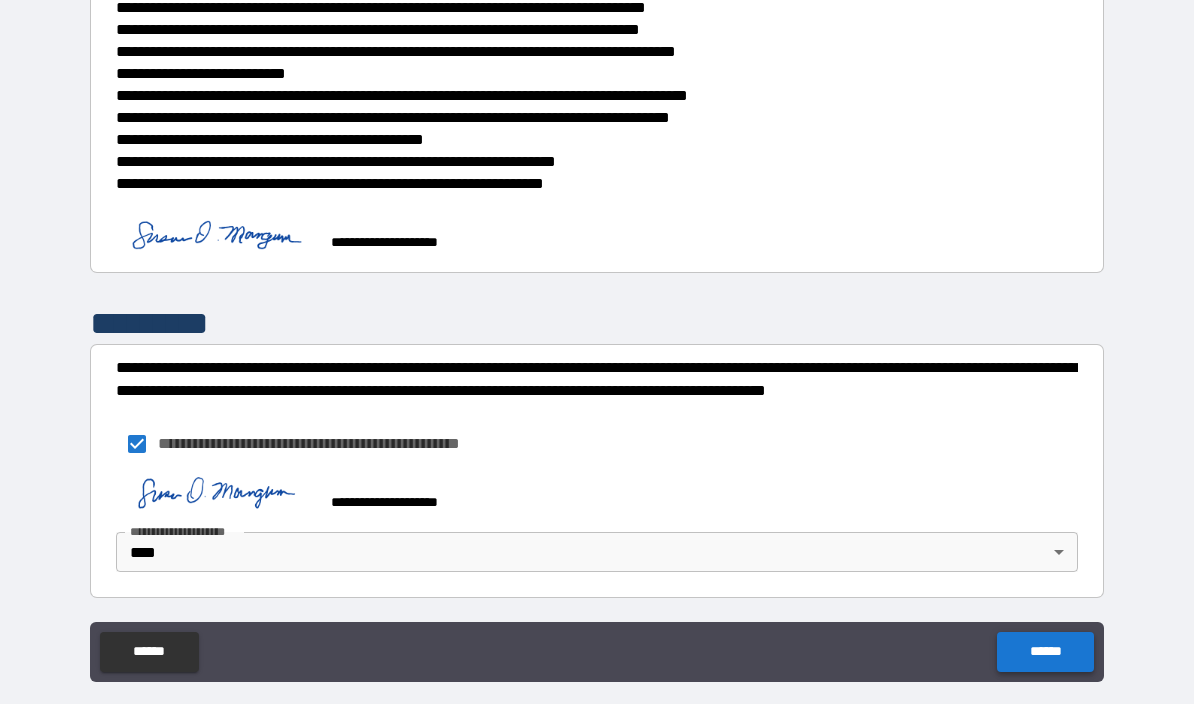 click on "******" at bounding box center [1045, 652] 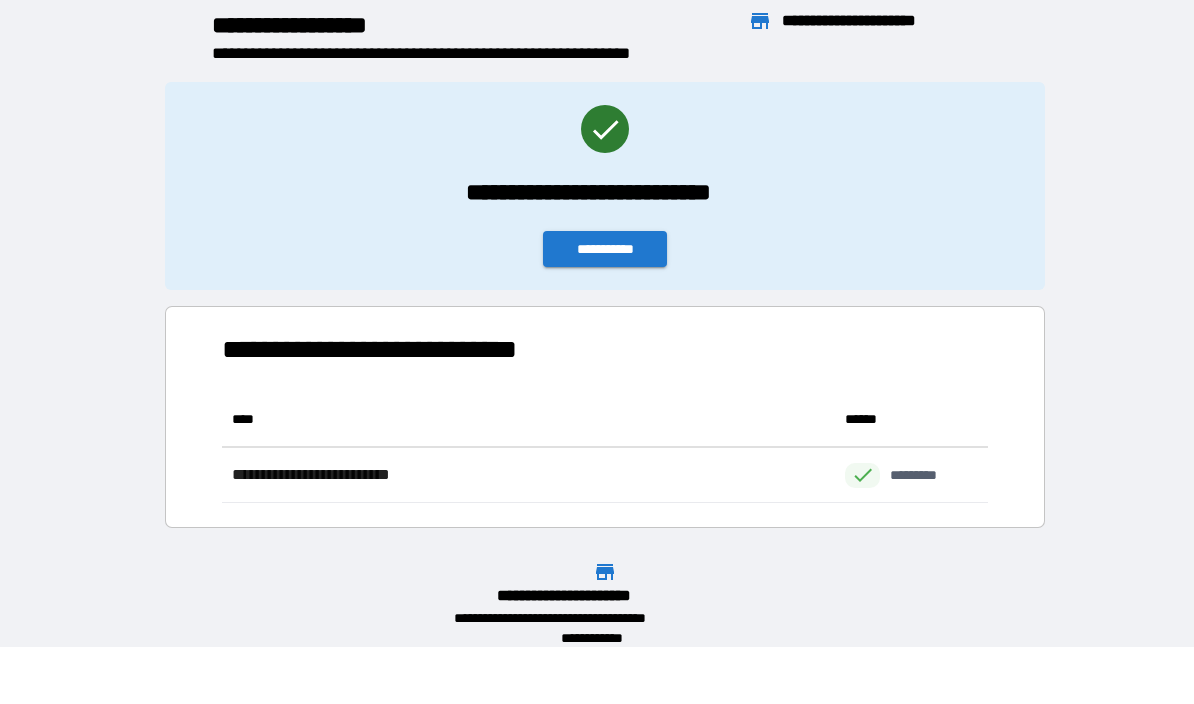 scroll, scrollTop: 1, scrollLeft: 1, axis: both 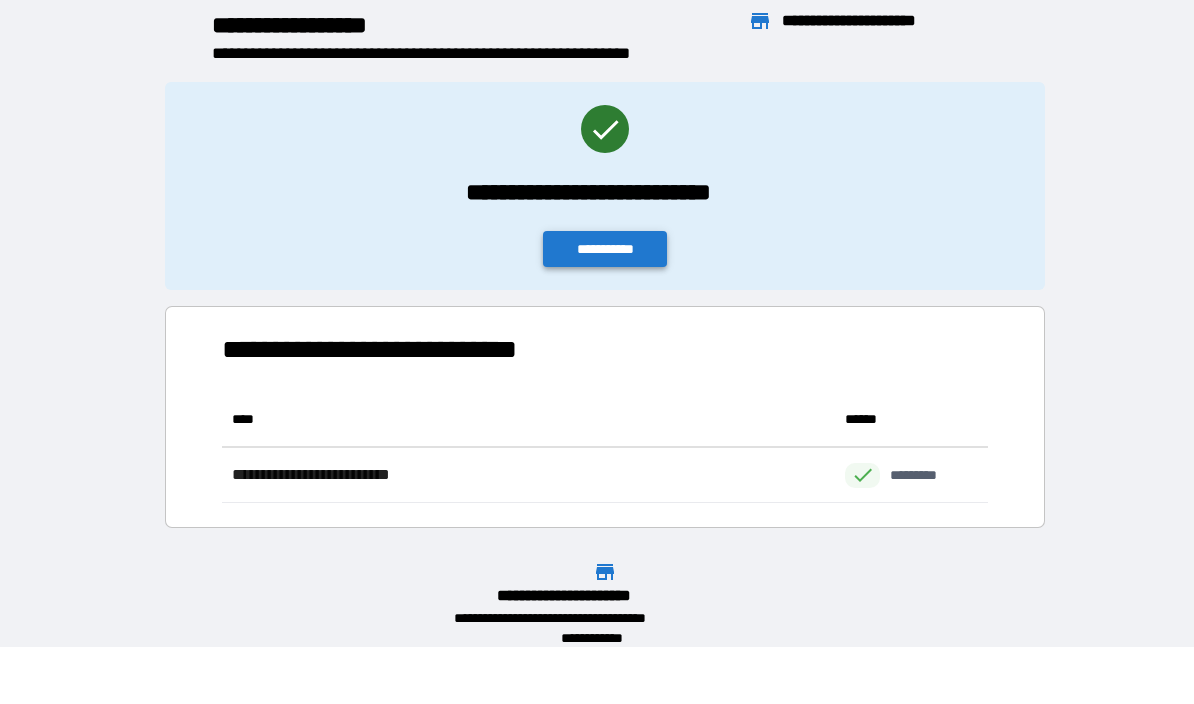 click on "**********" at bounding box center [605, 249] 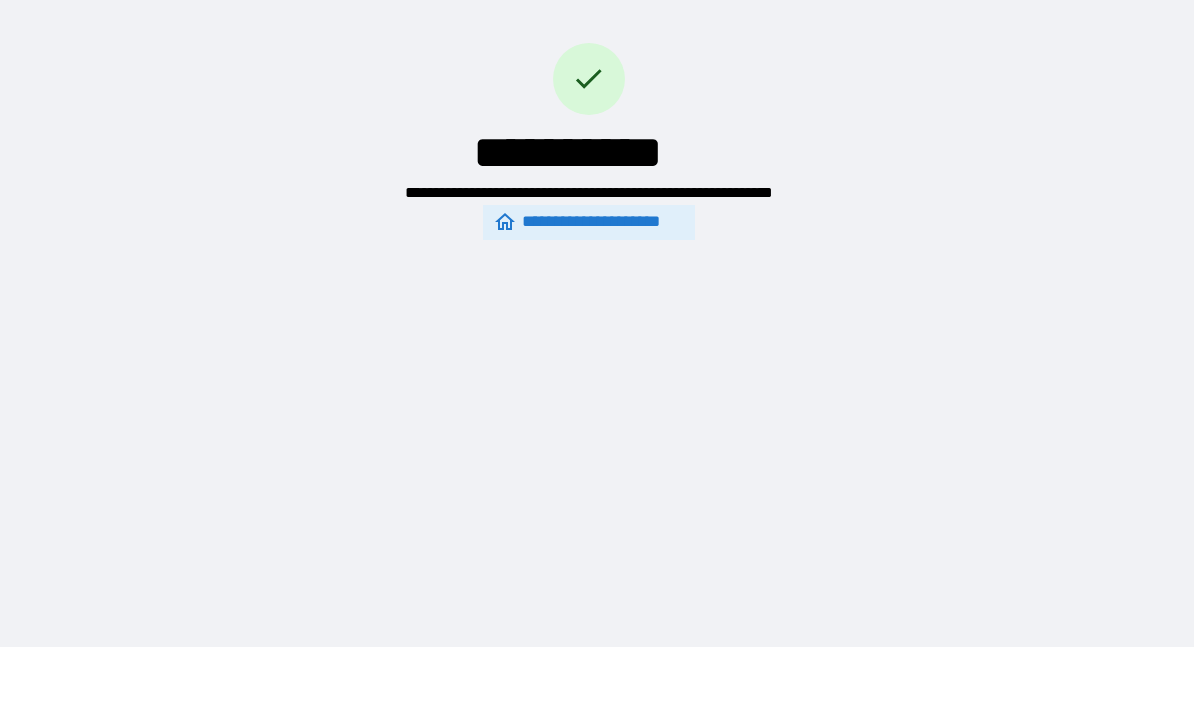 click on "**********" at bounding box center [589, 222] 